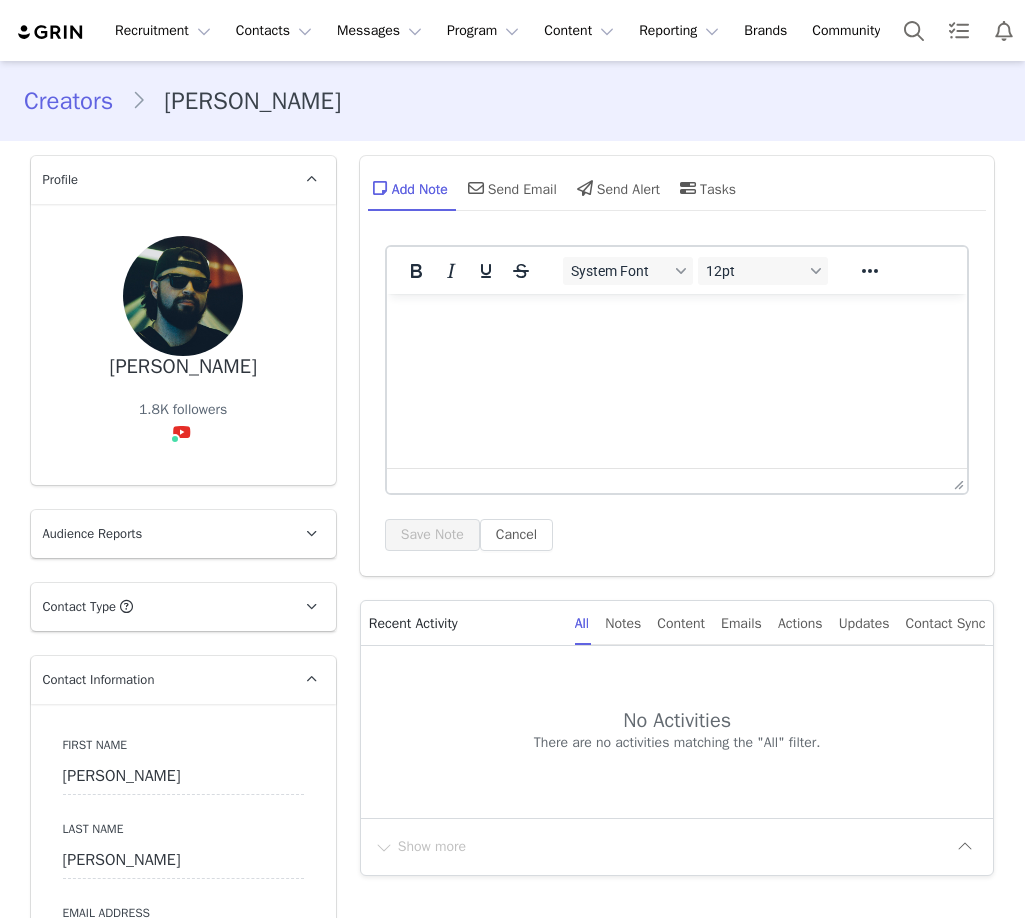 scroll, scrollTop: 0, scrollLeft: 0, axis: both 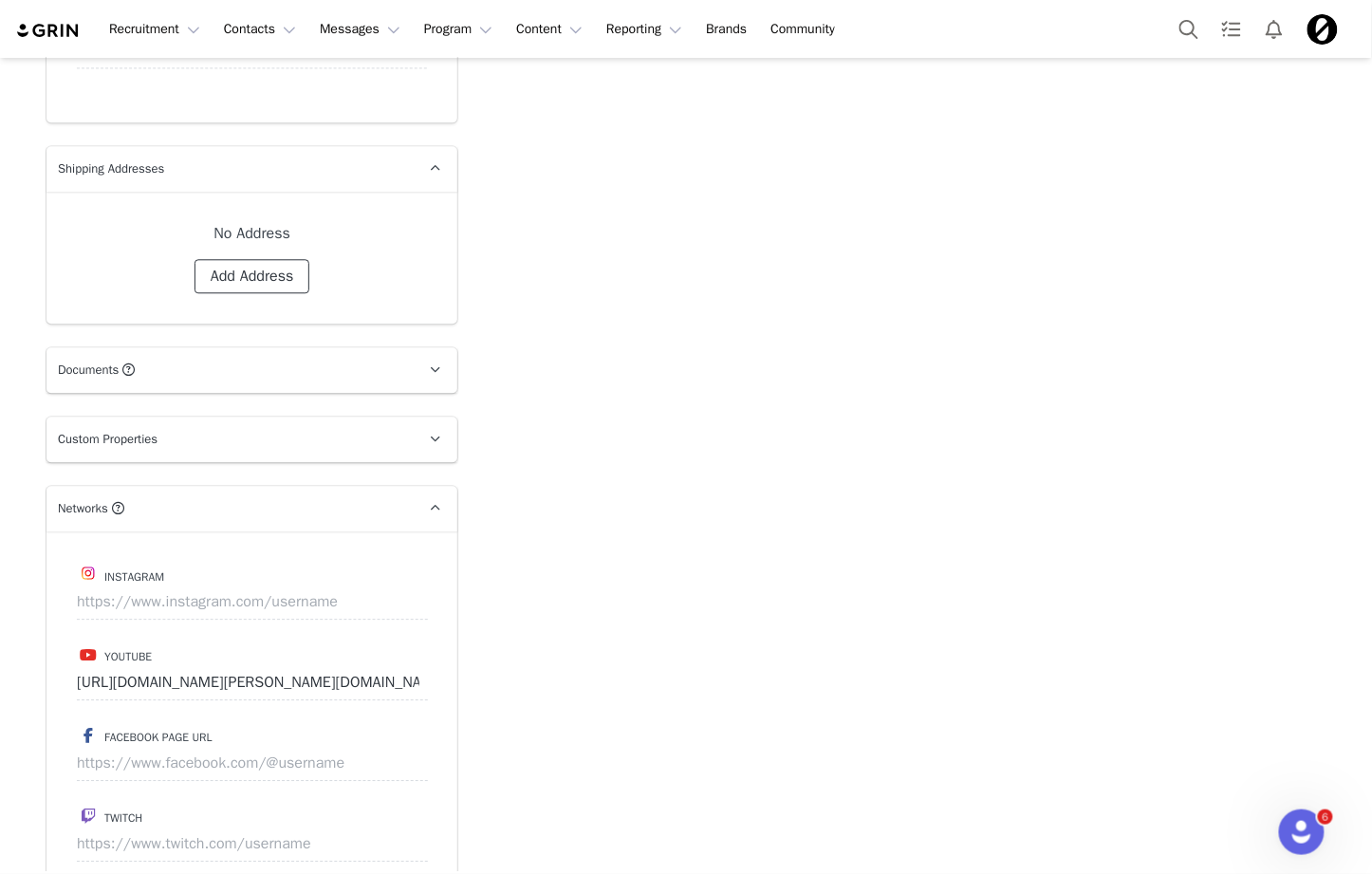 click on "Add Address" at bounding box center (252, 276) 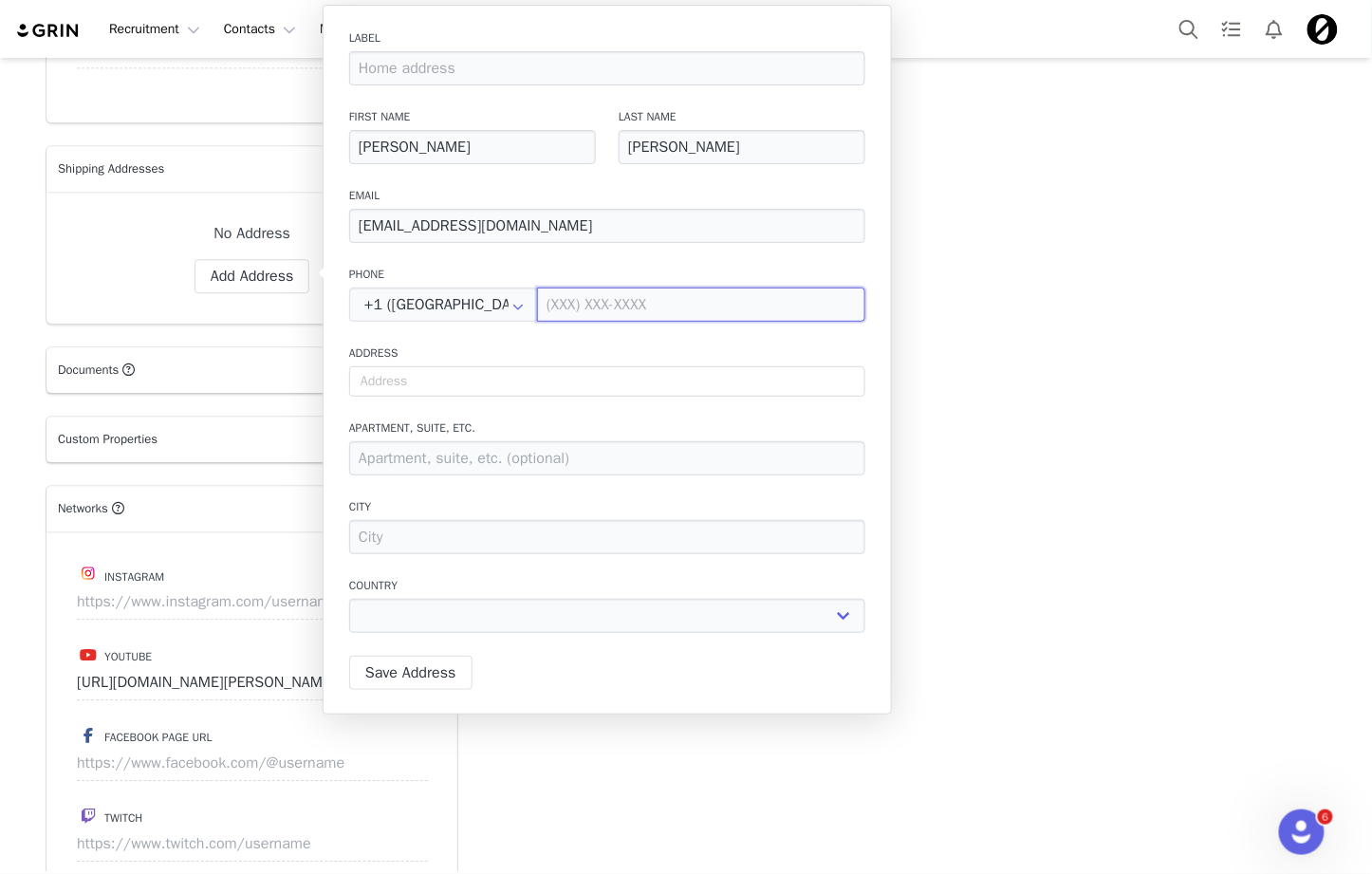 click at bounding box center (701, 305) 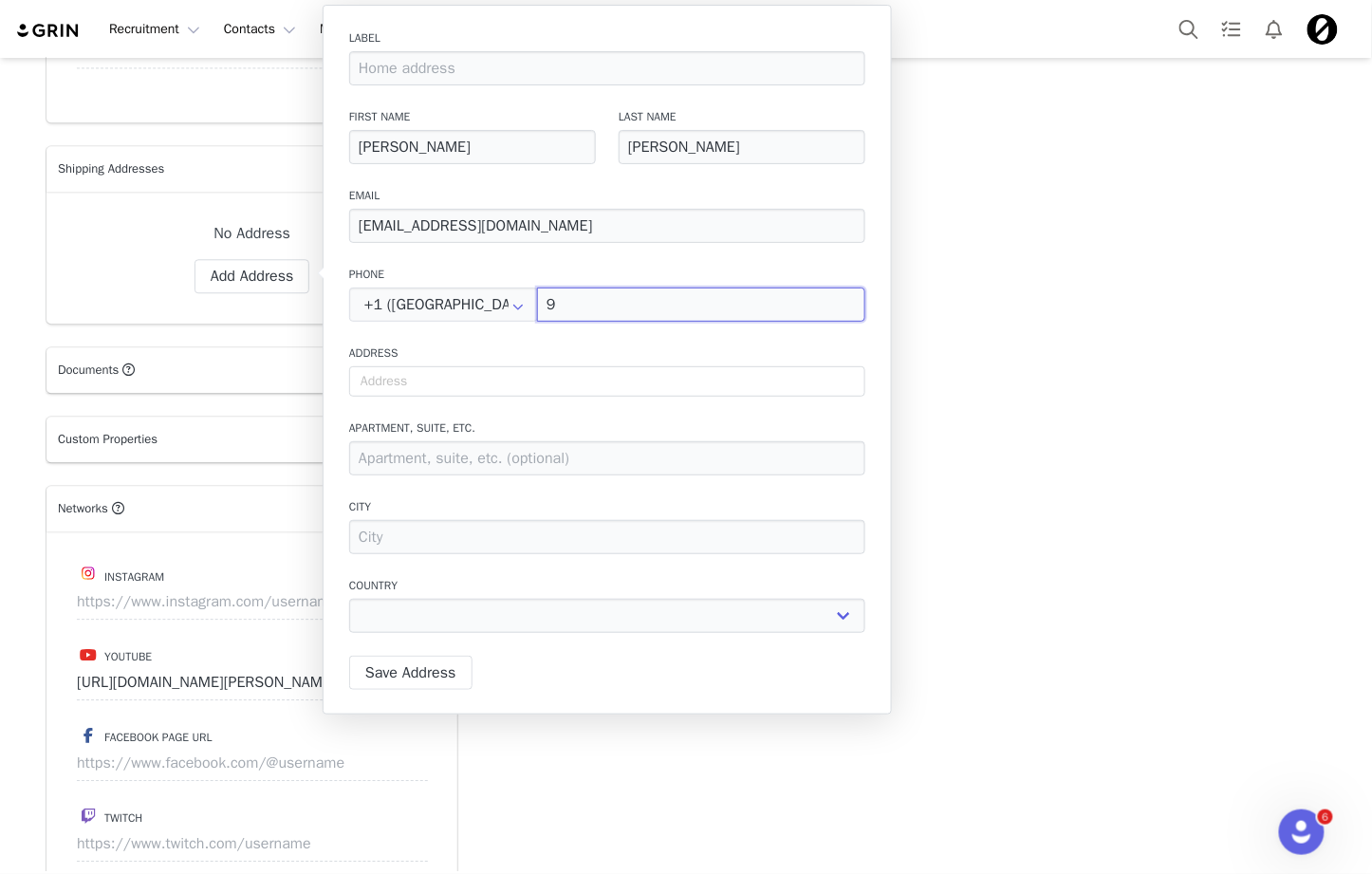 type on "97" 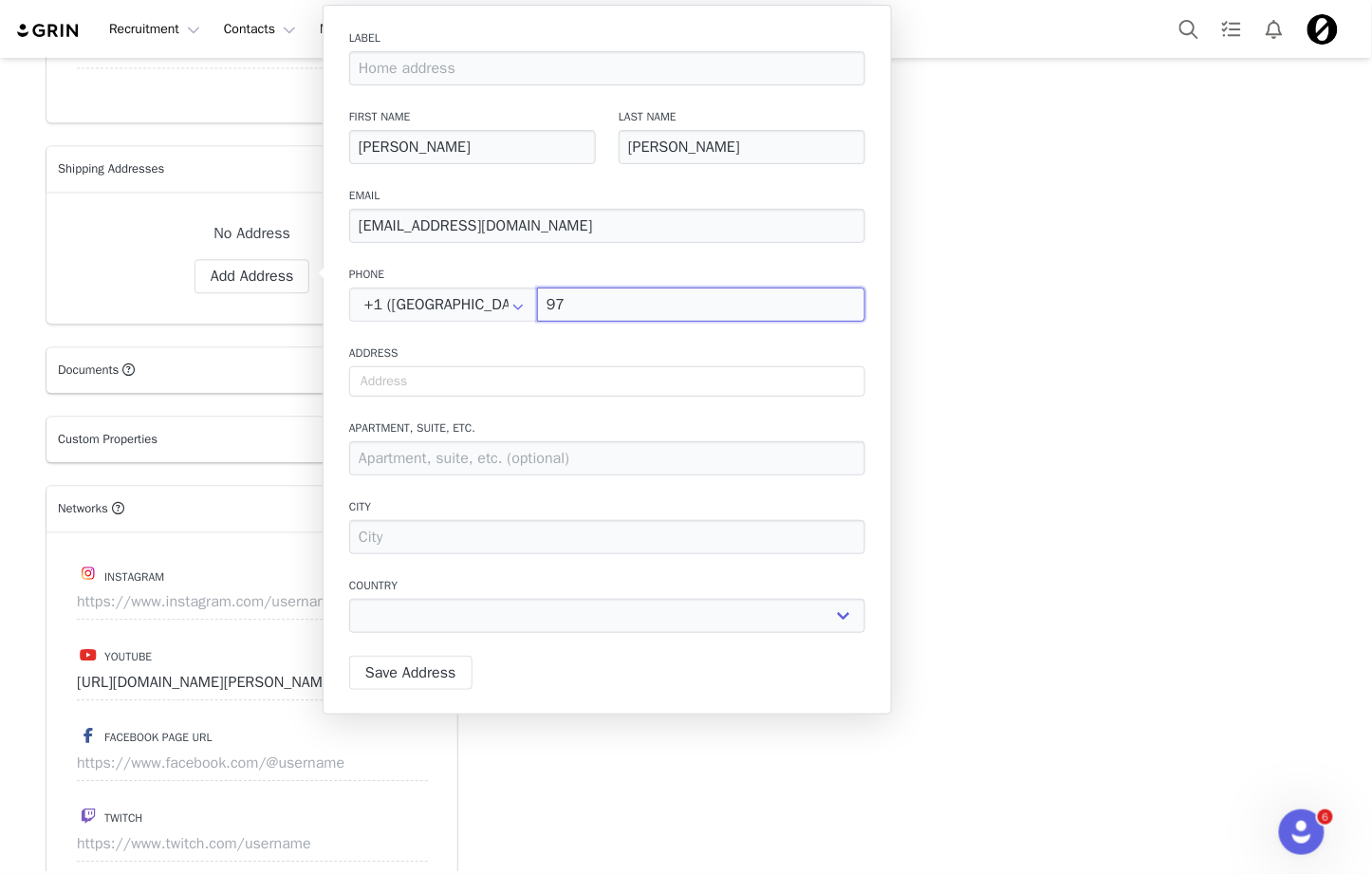 select 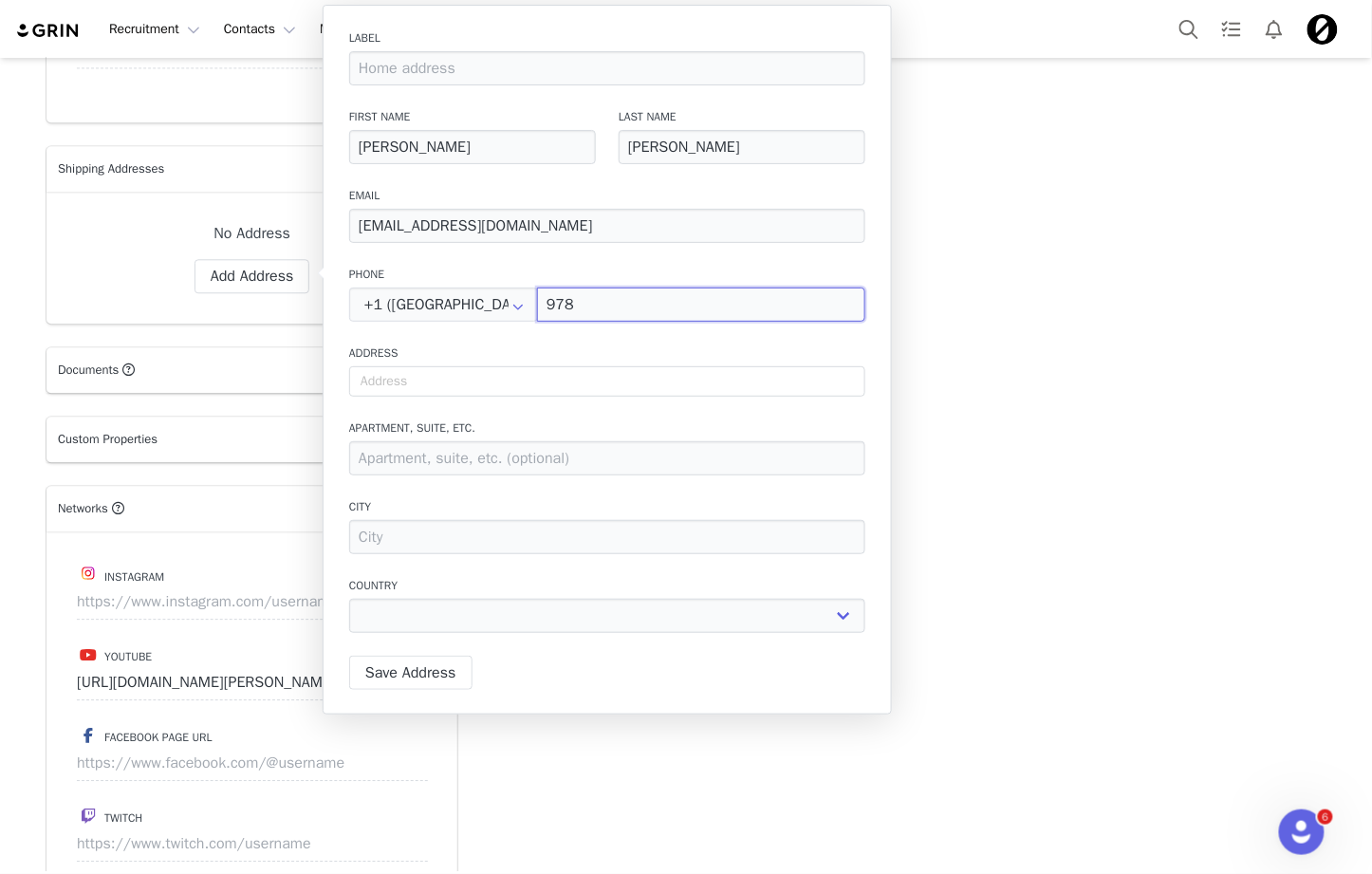 type on "(978)" 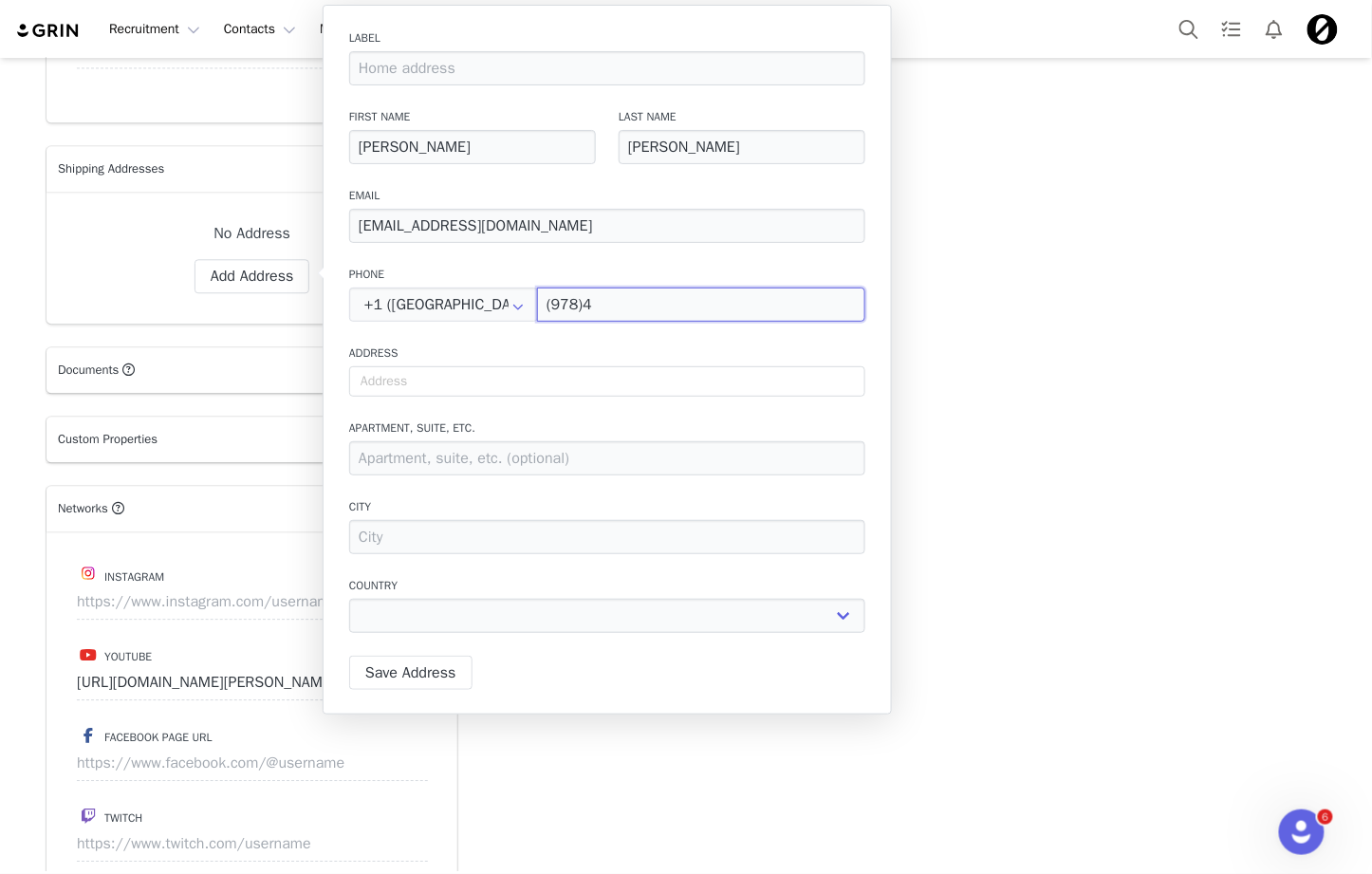 type on "(978) 4" 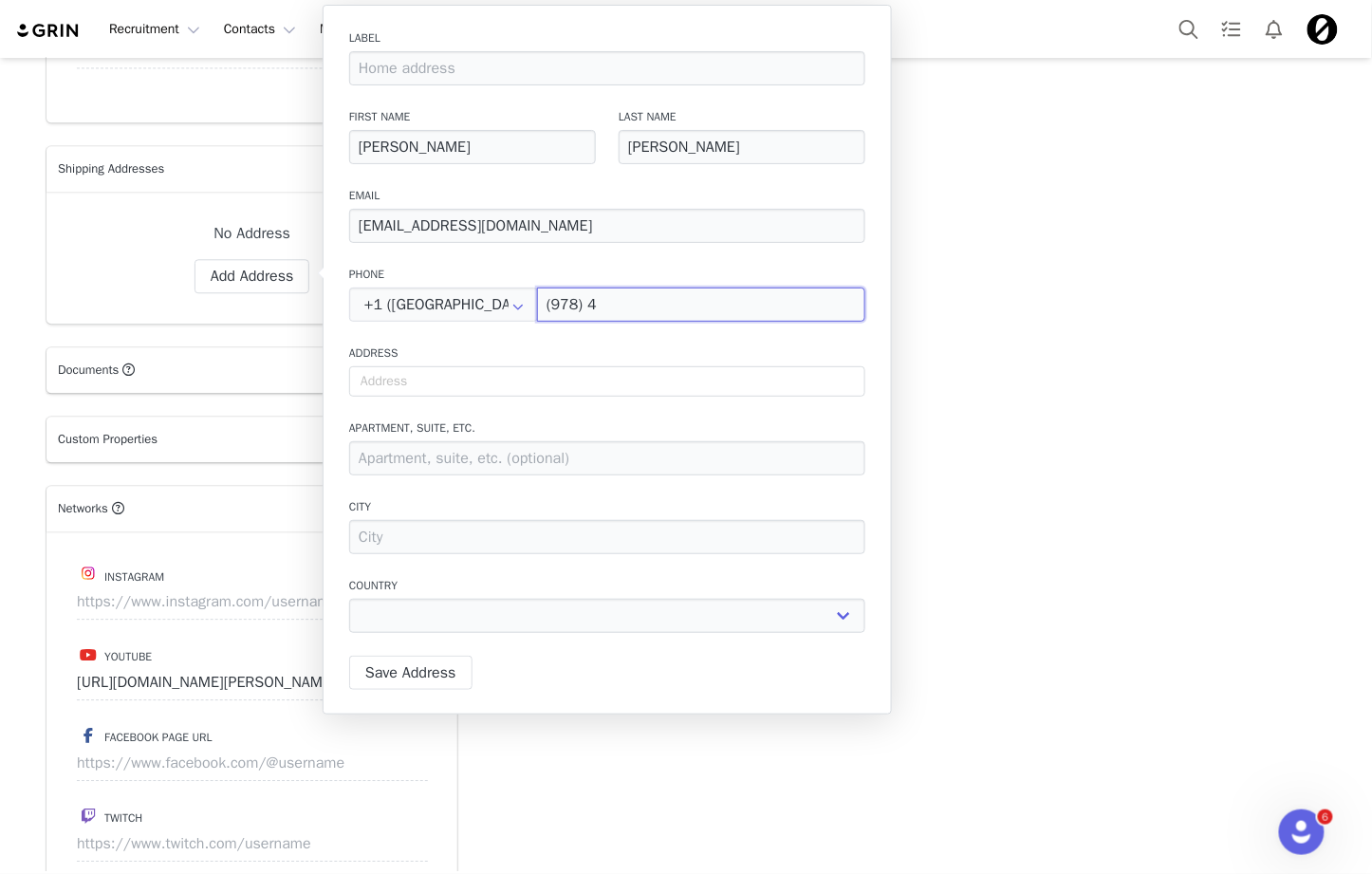 type on "(978) 48" 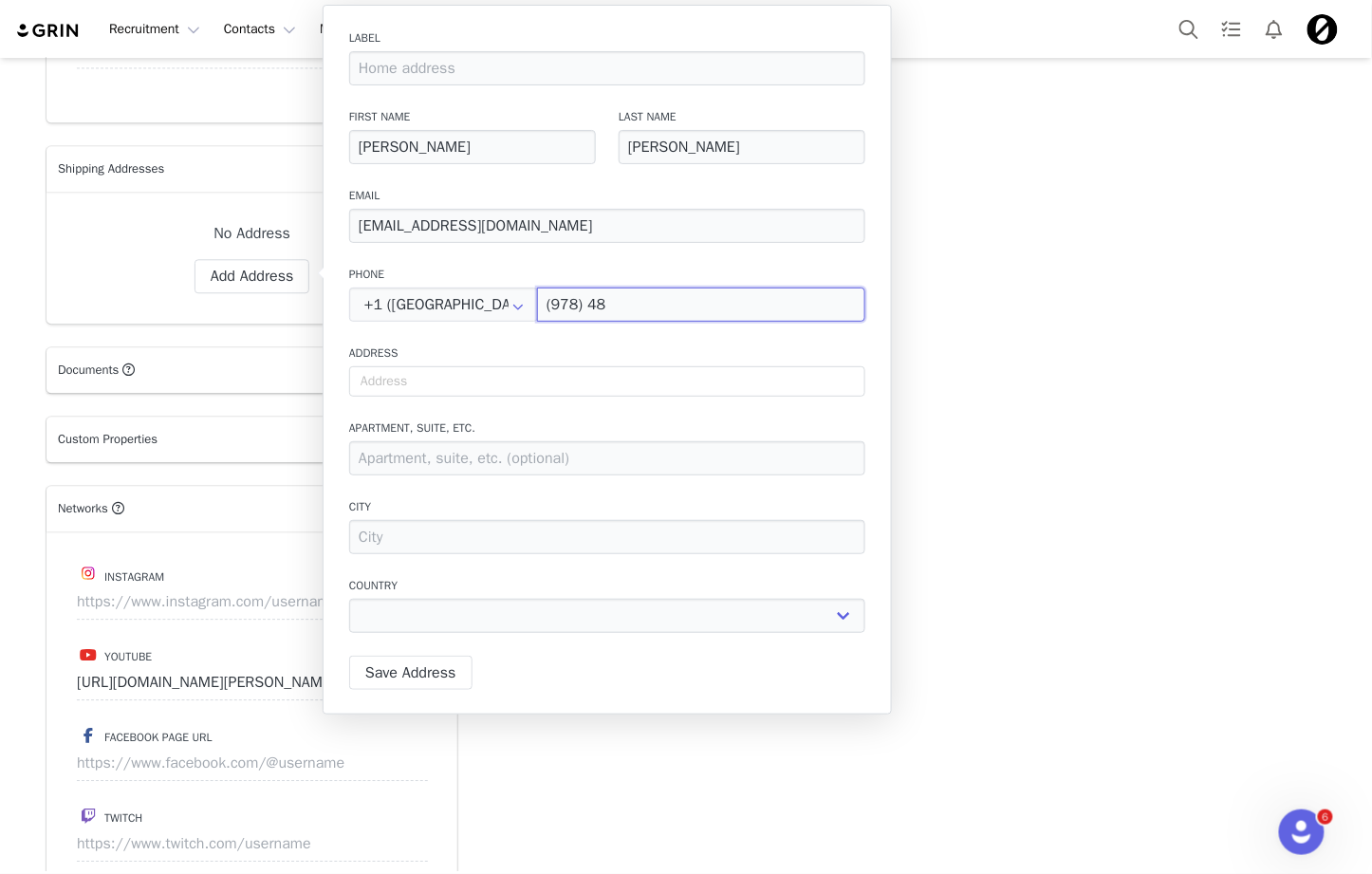 select 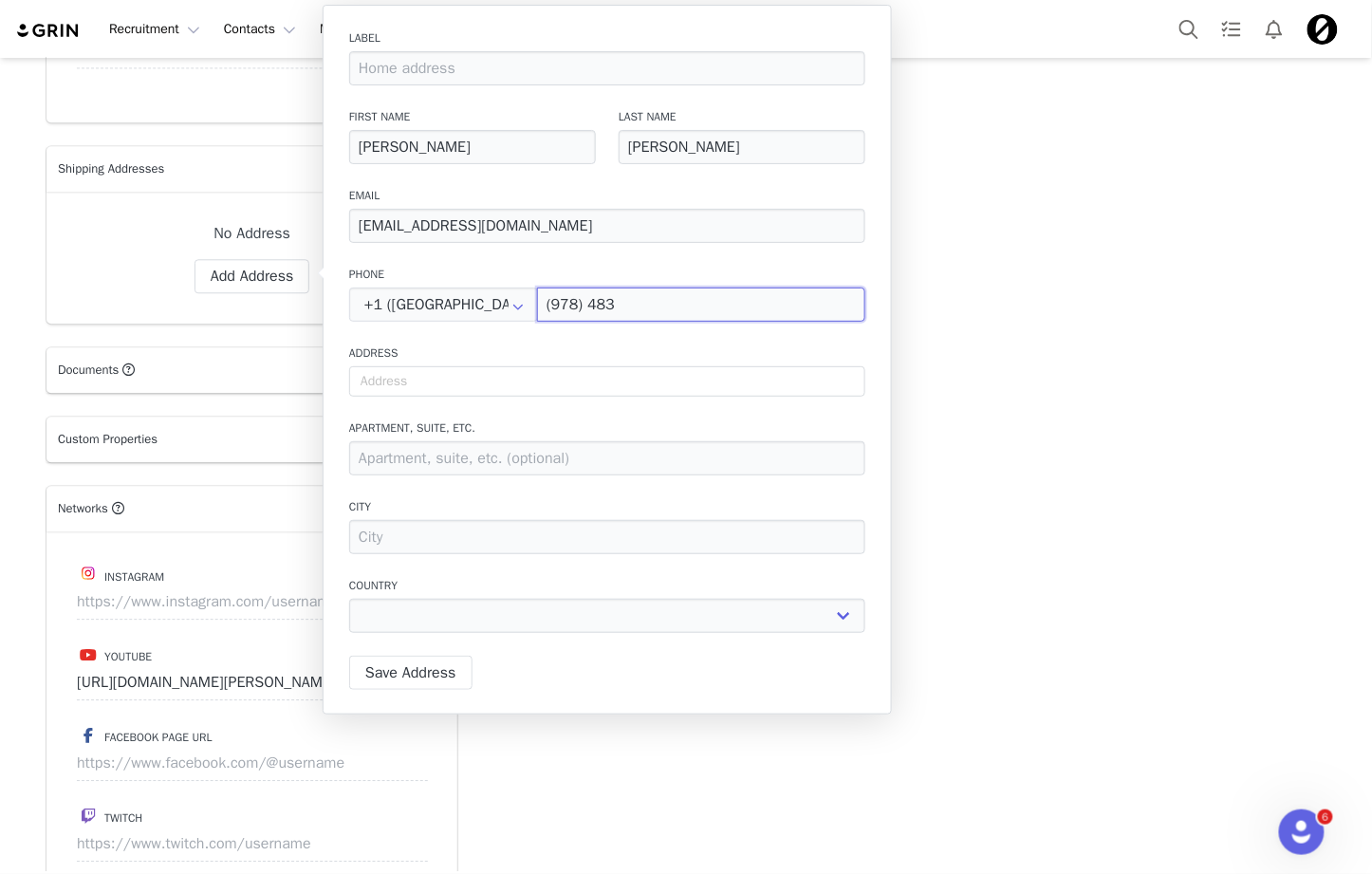 select 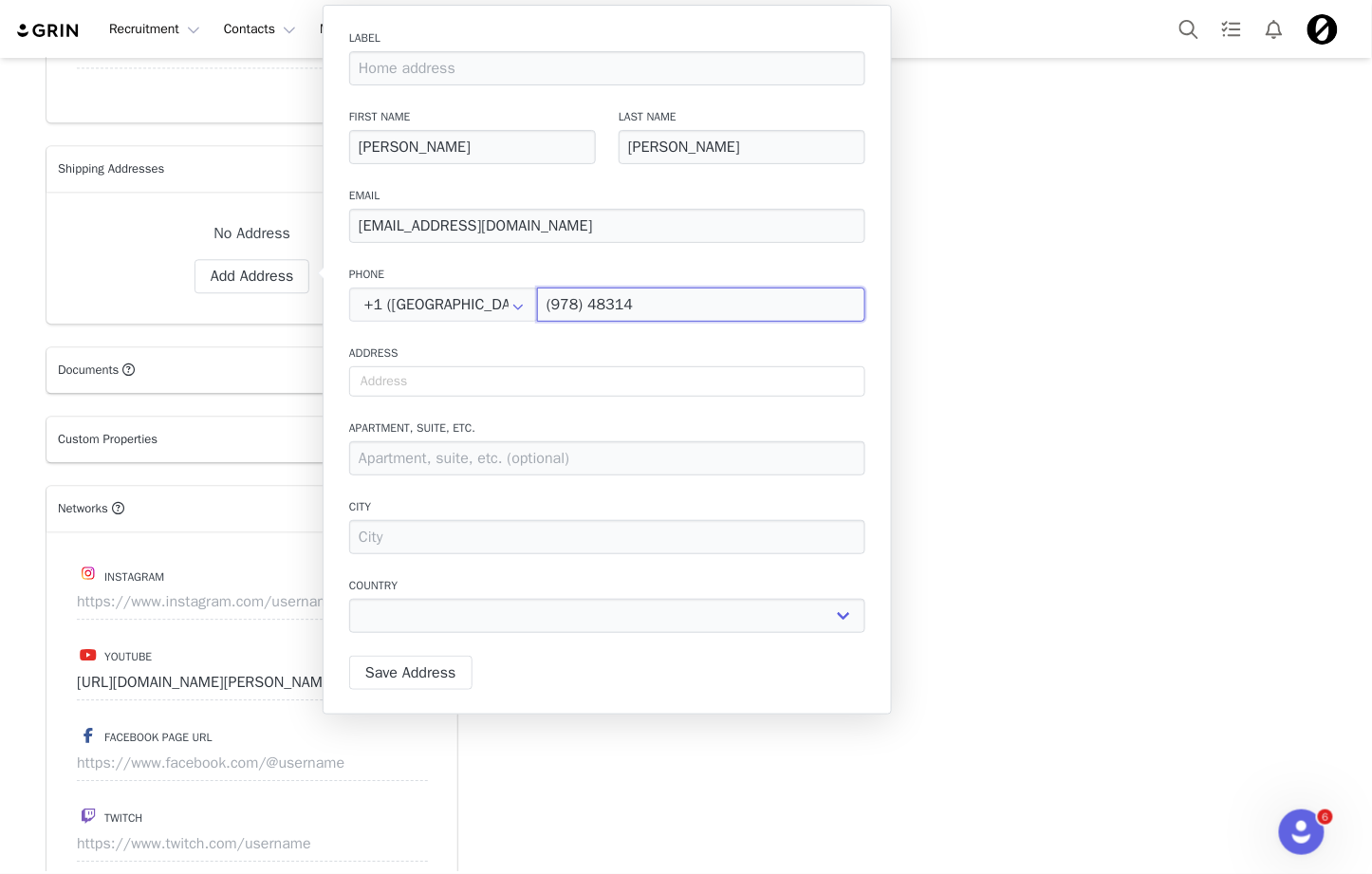 type on "(978) 483-14" 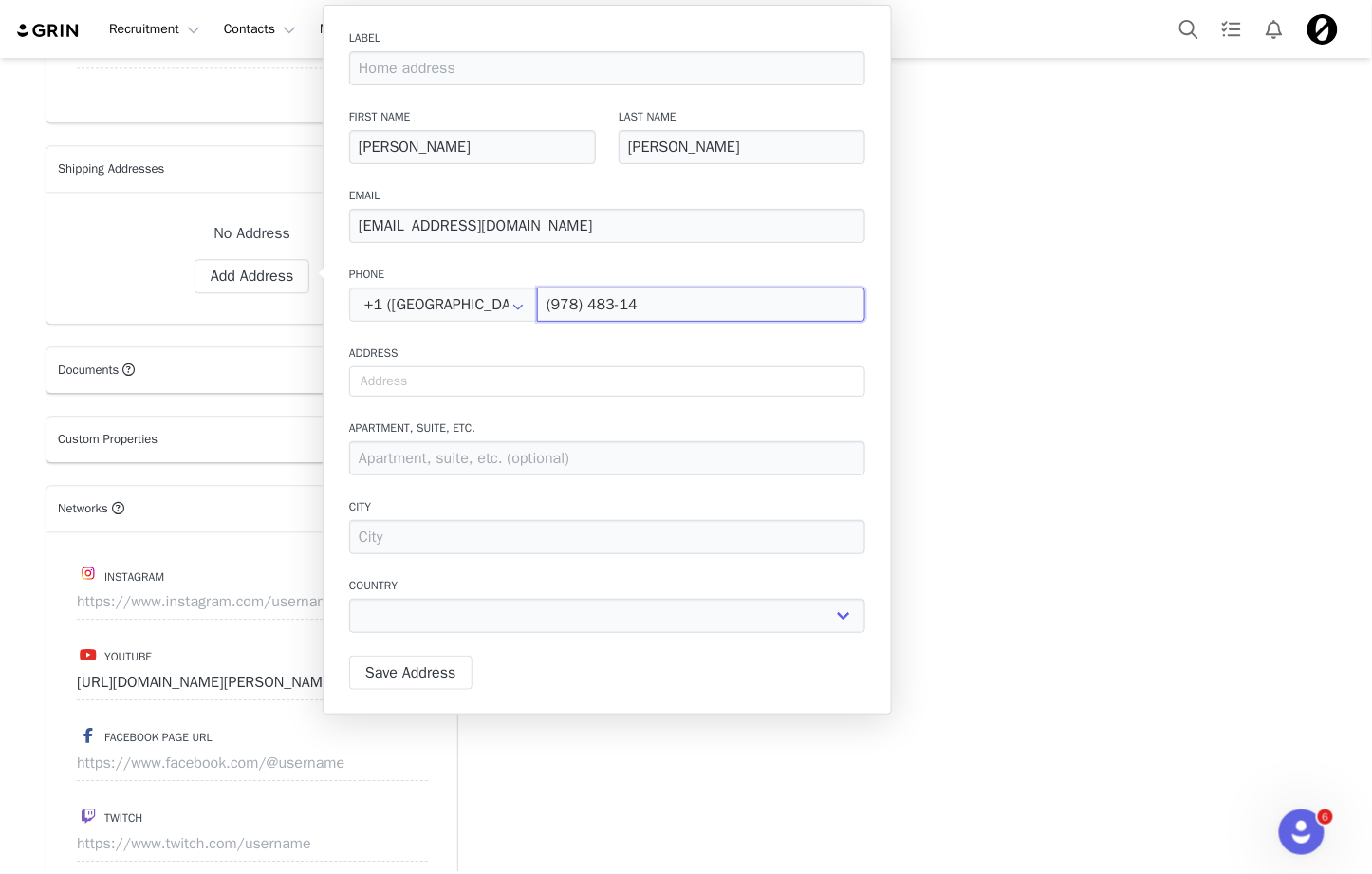 type on "(978) 483-141" 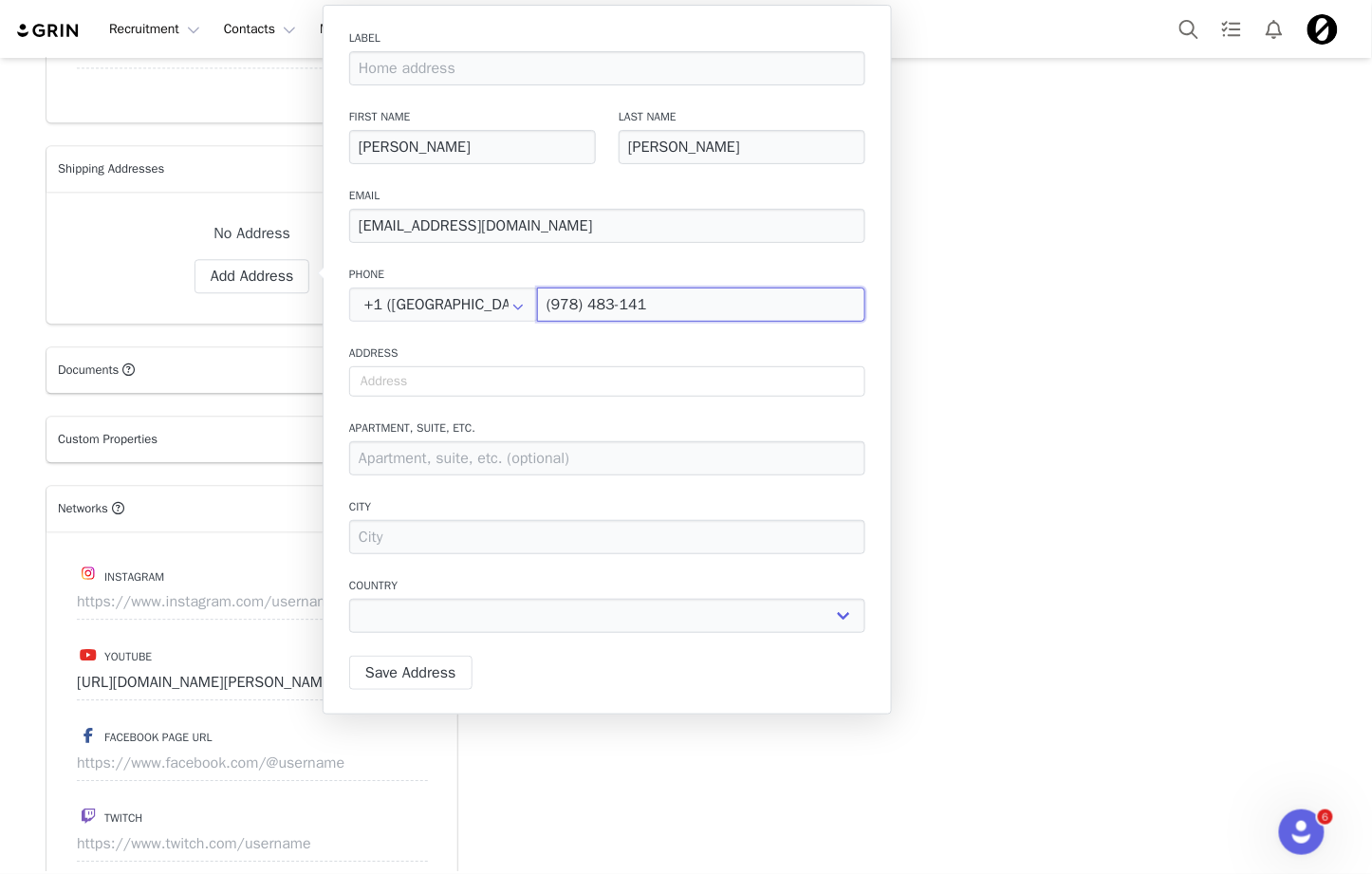 select 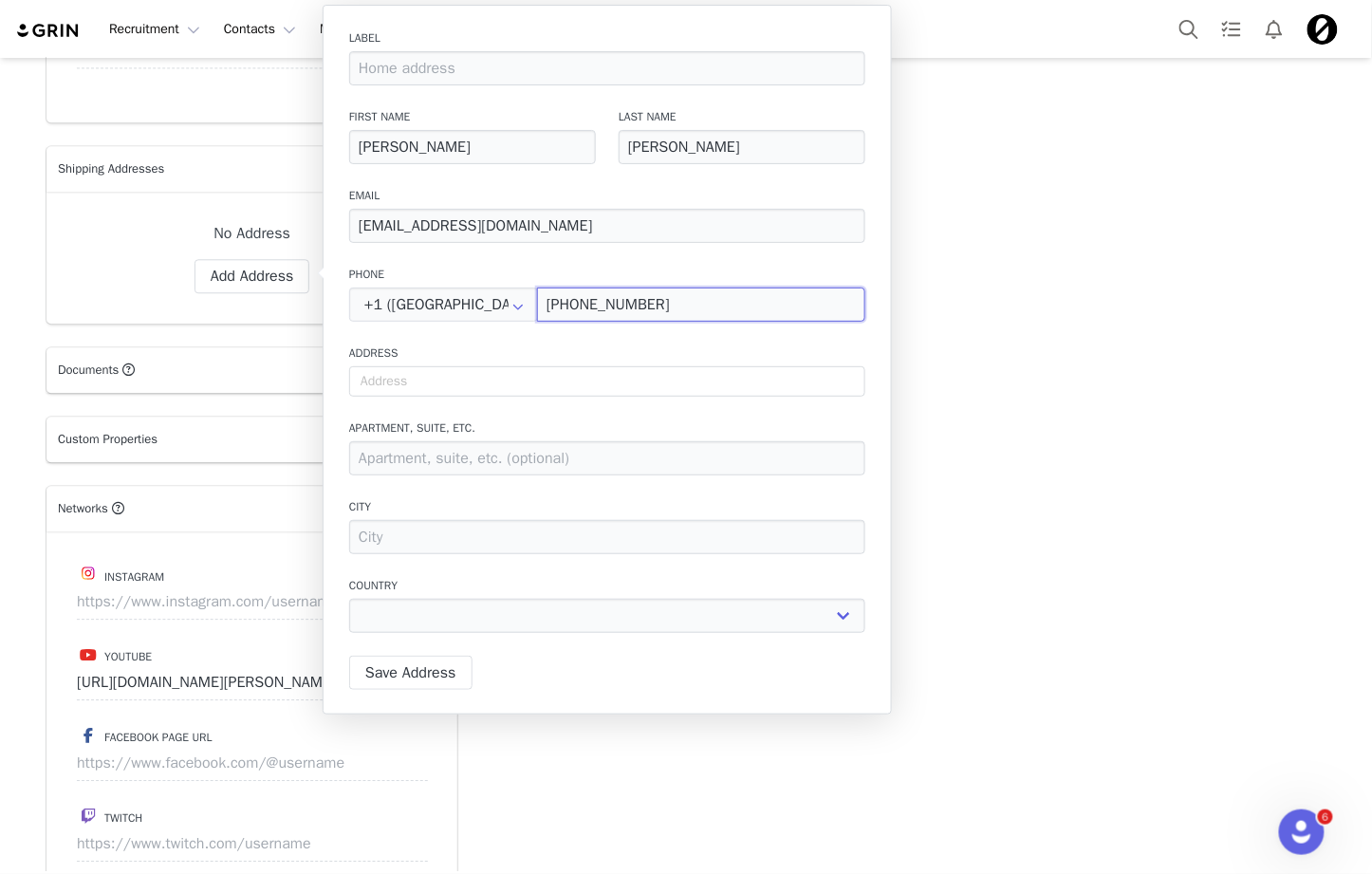 select 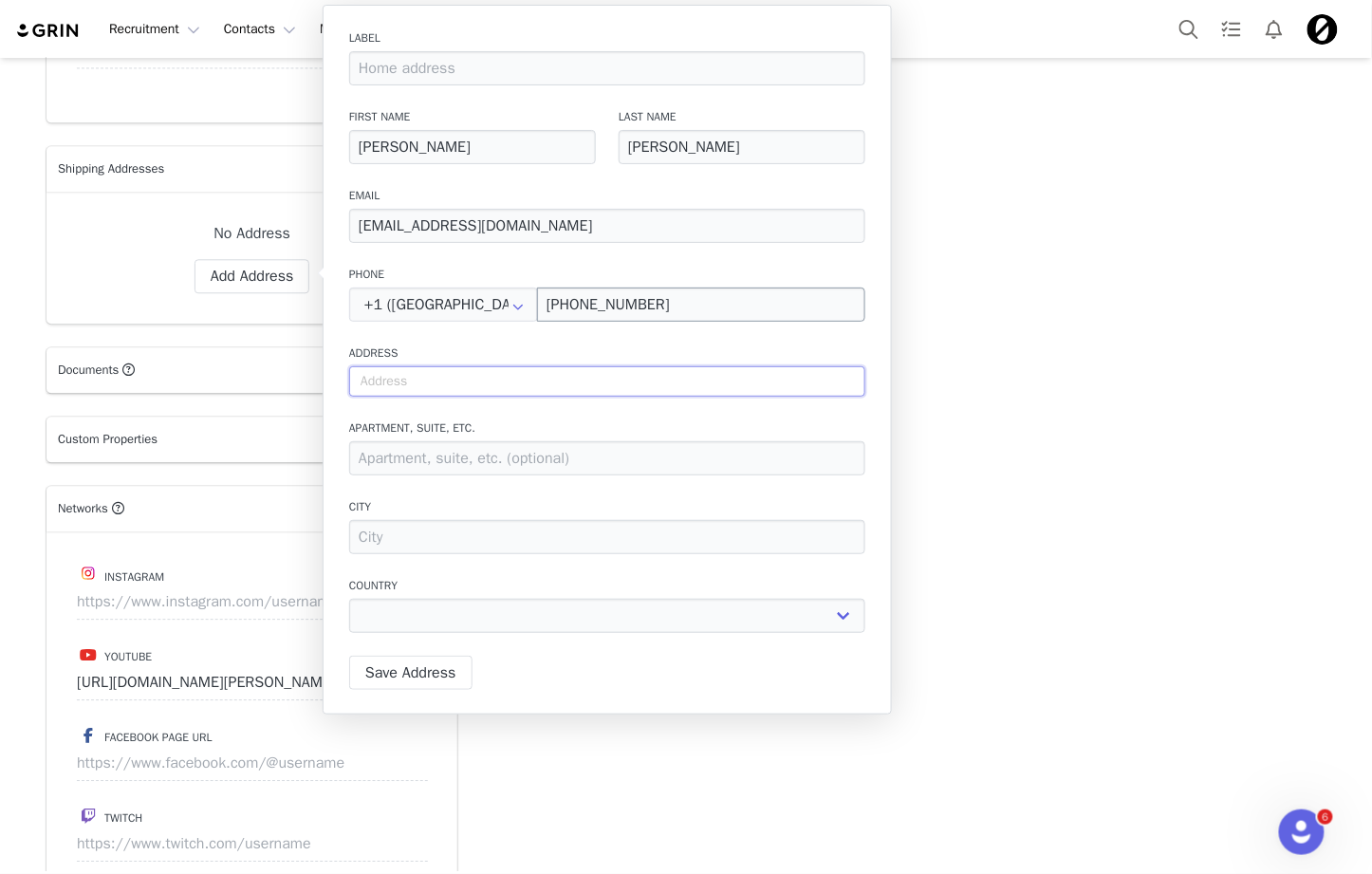 type on "6" 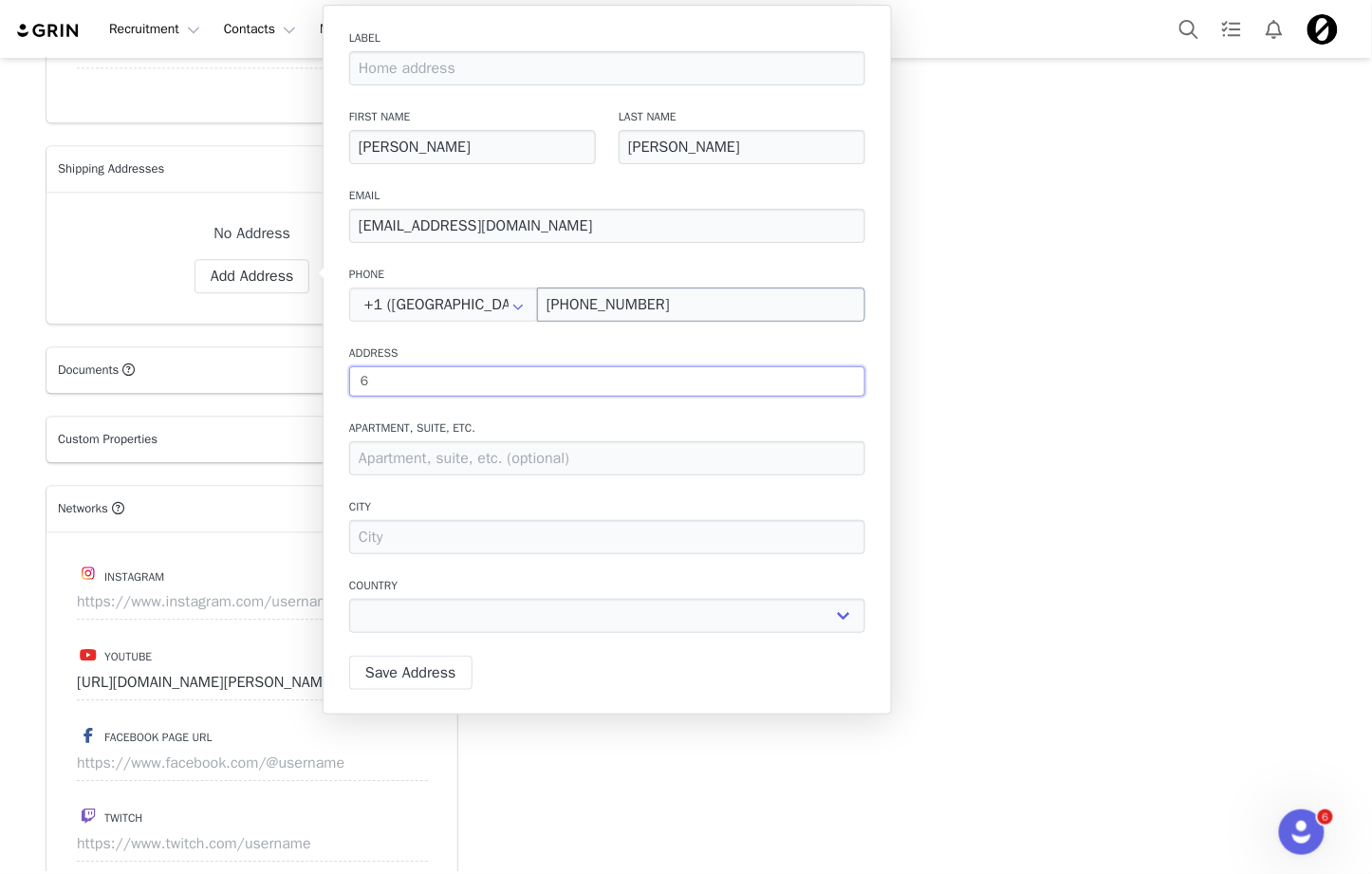 type on "68" 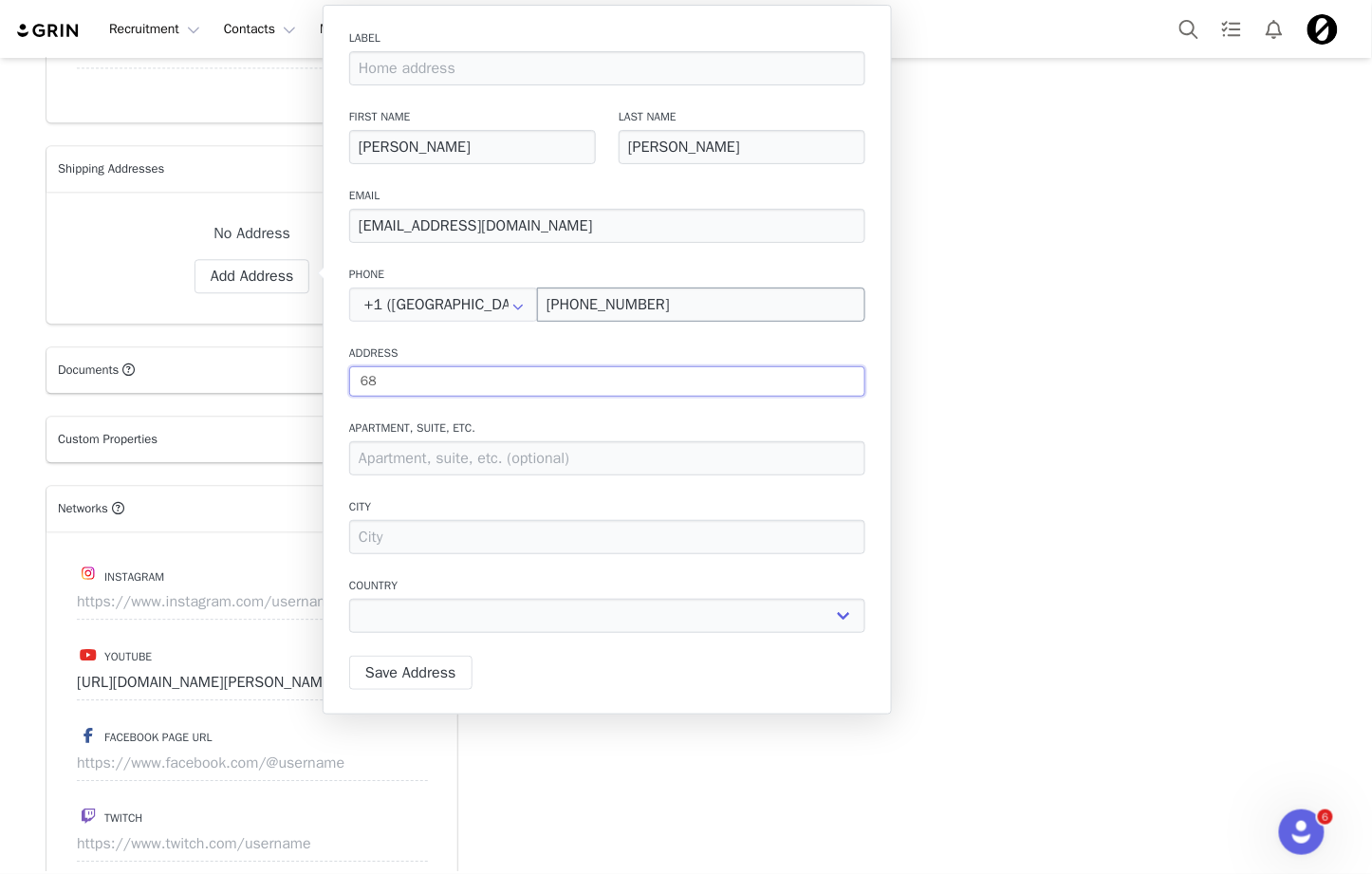 type on "685" 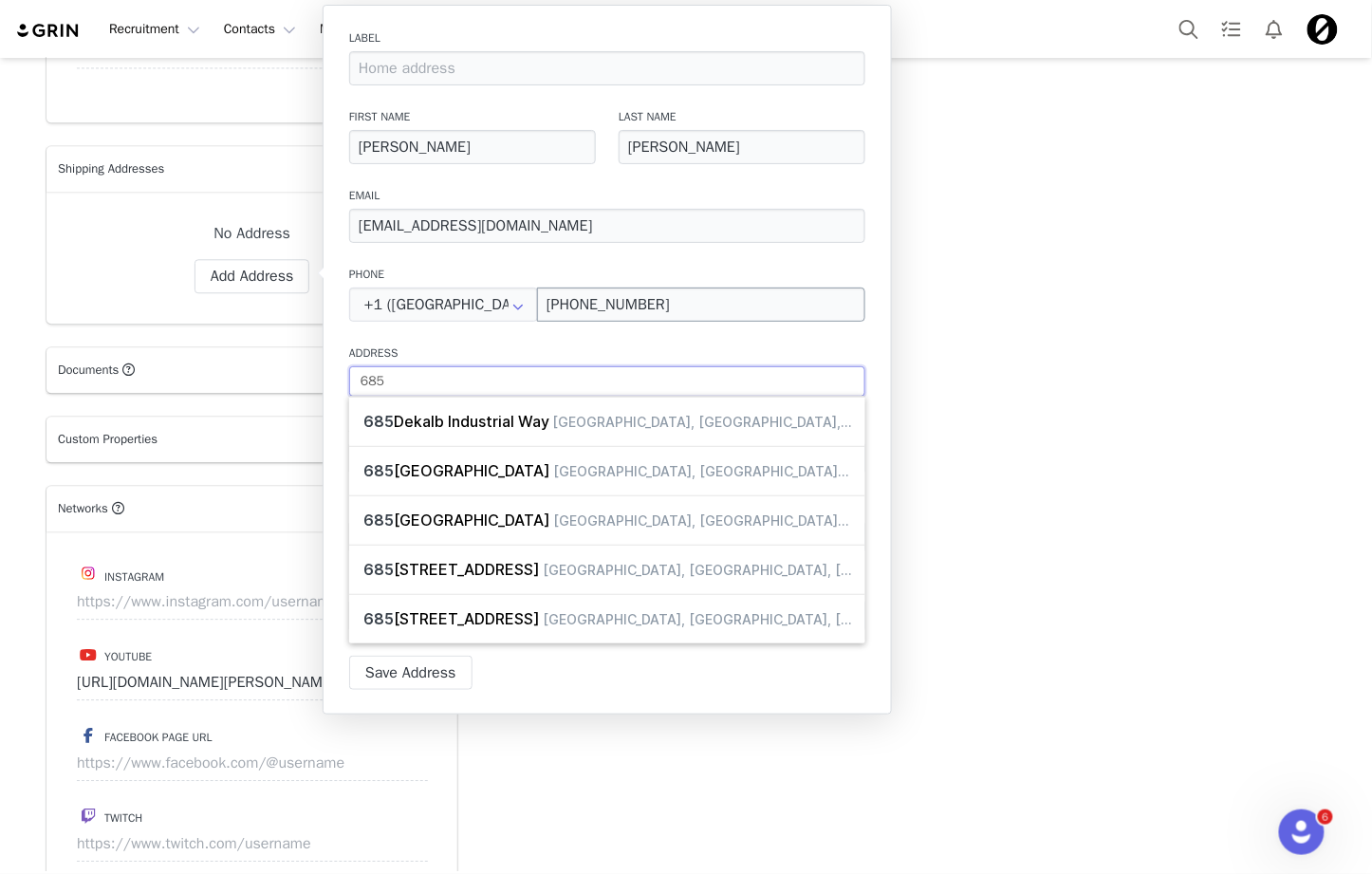 type on "685" 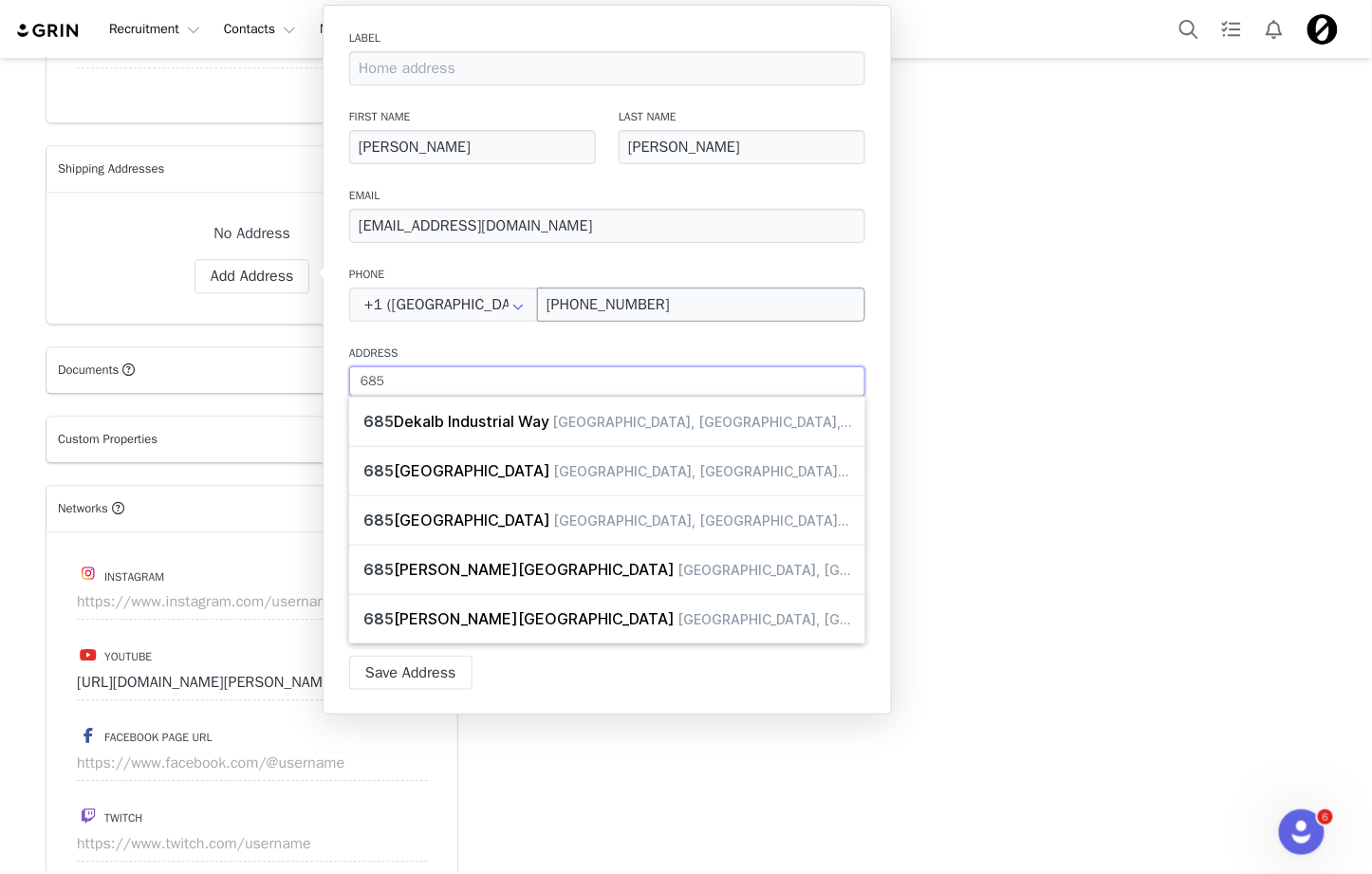 type on "685 P" 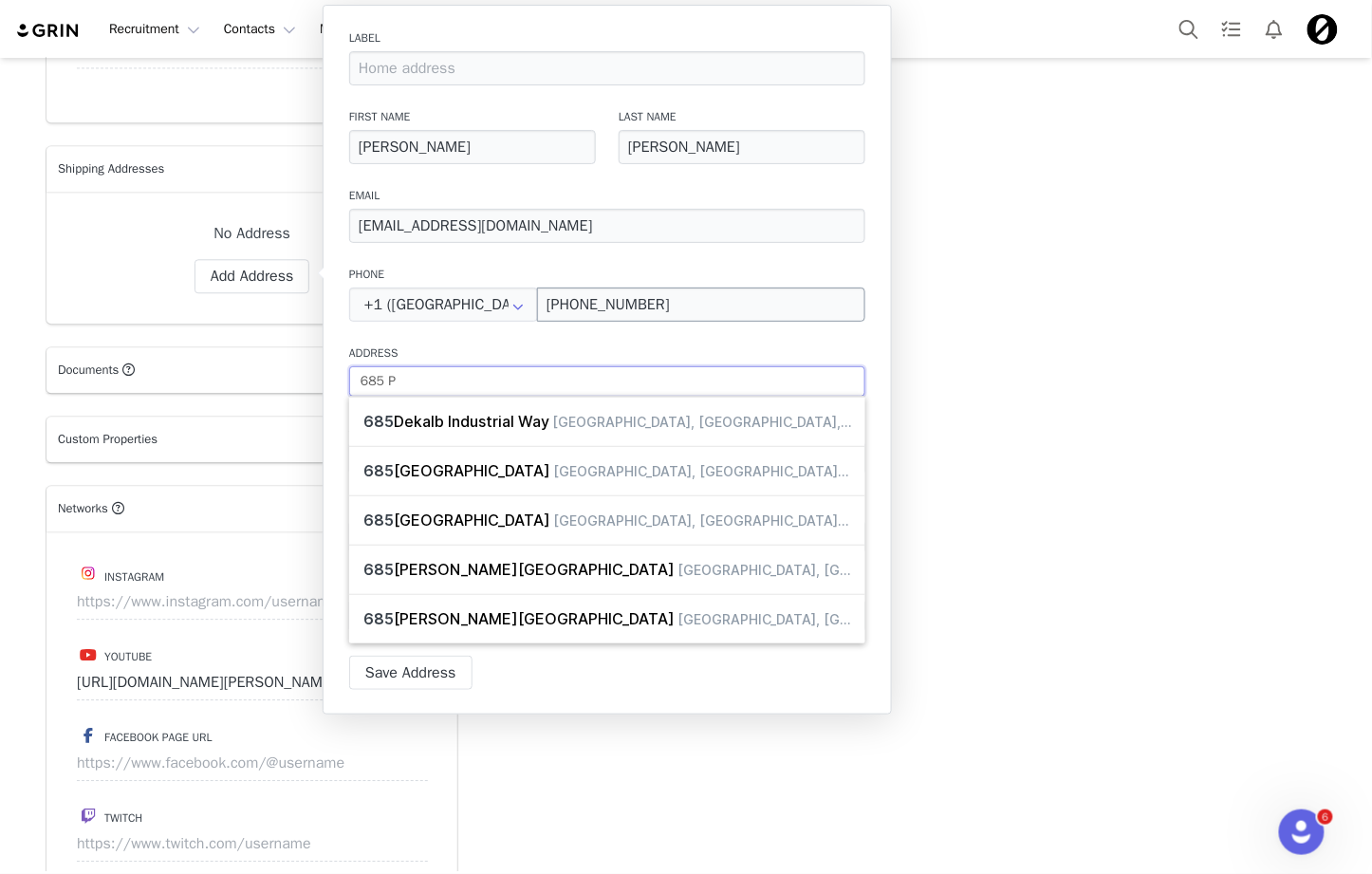 select 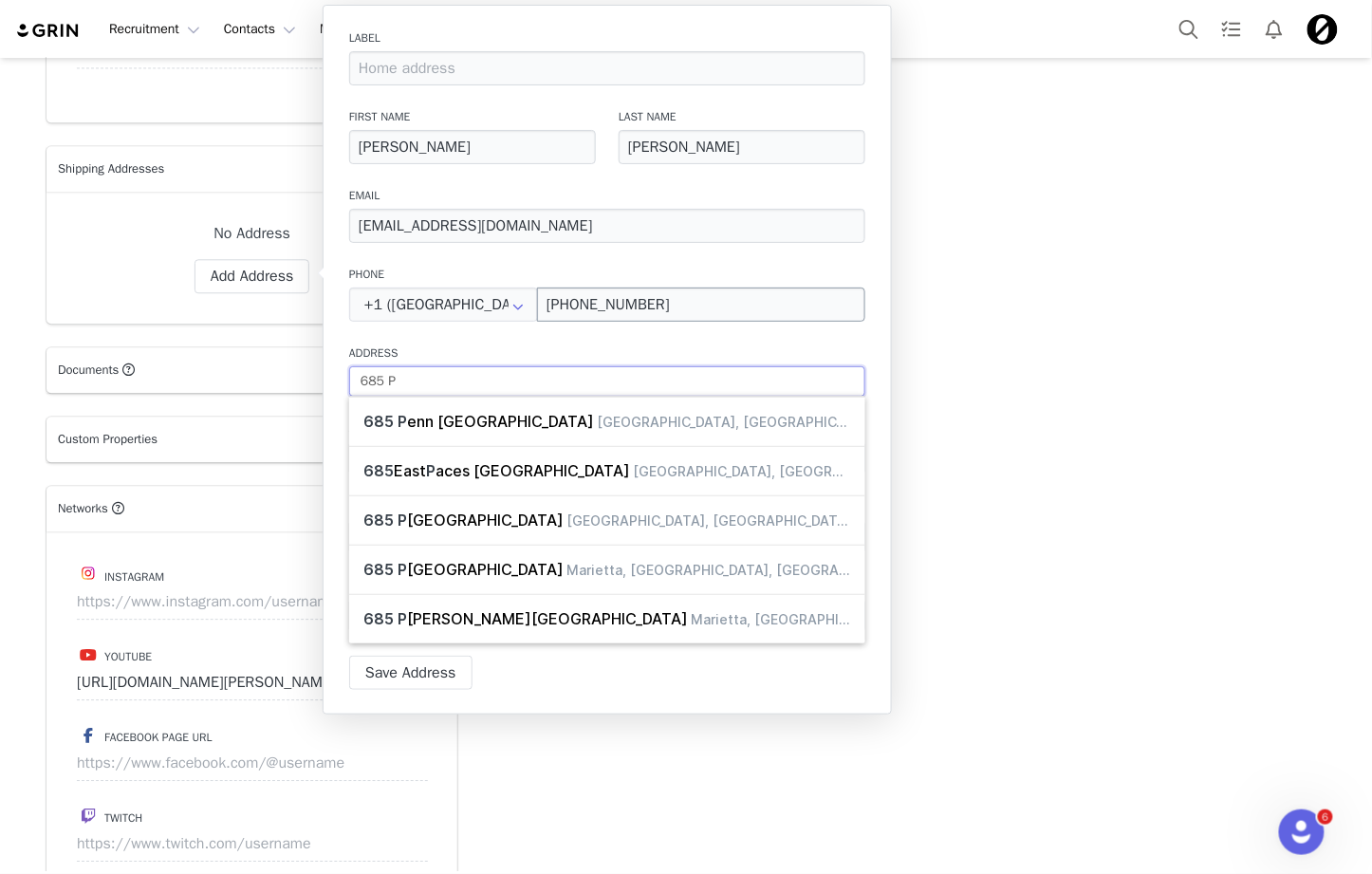 type on "685" 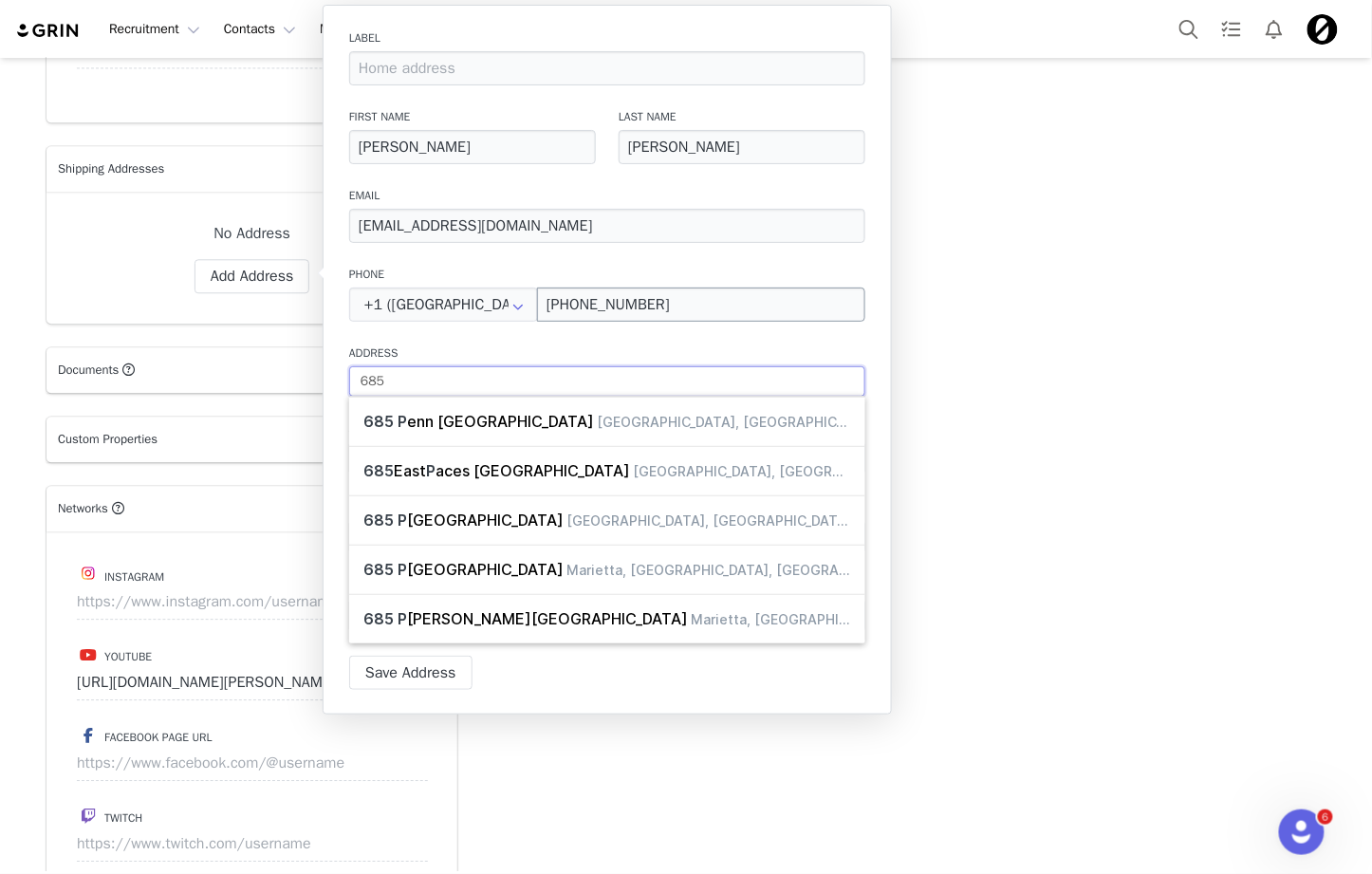 type on "685 L" 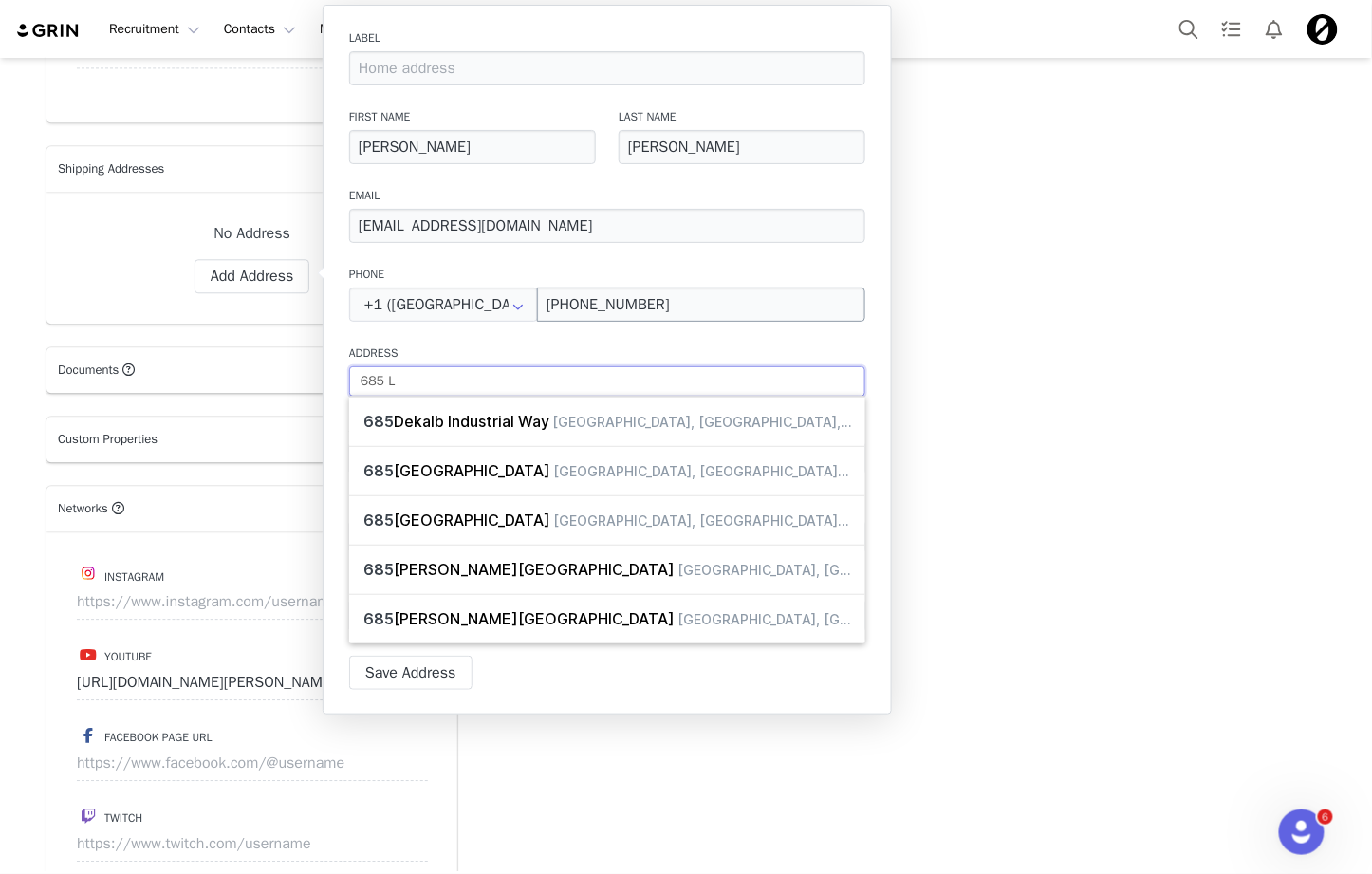 type on "685 La" 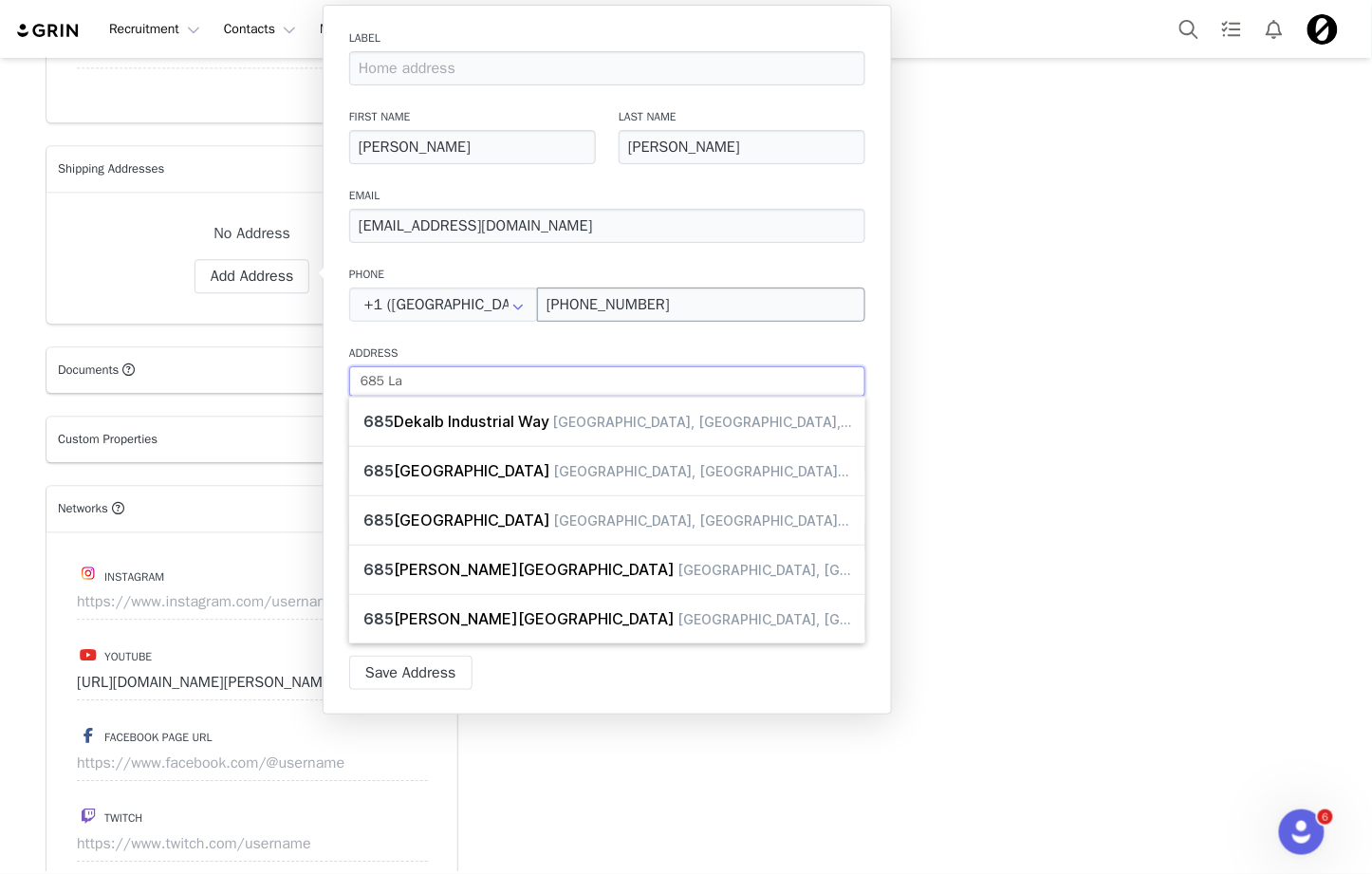 type on "685 Law" 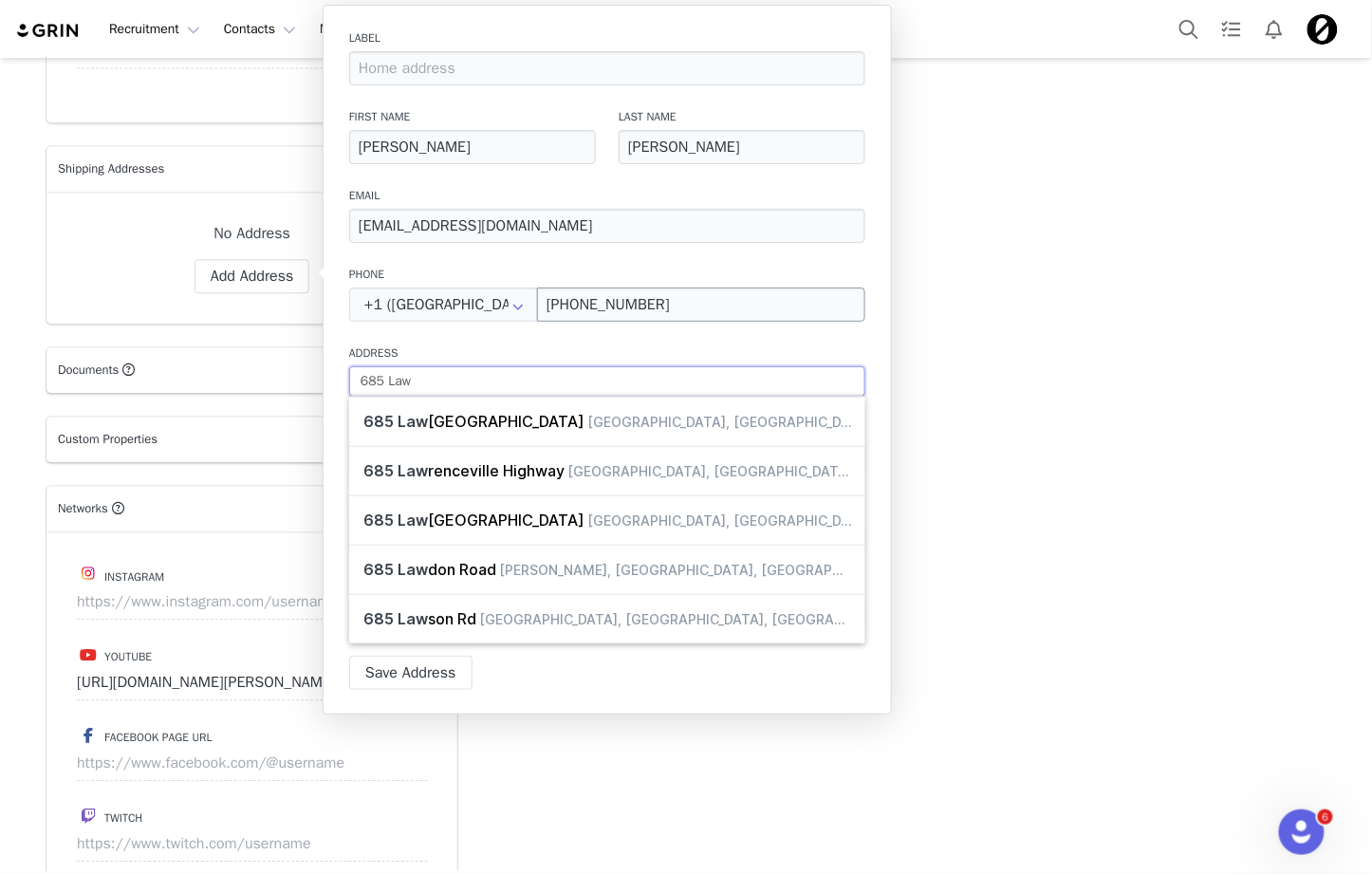 type on "685 Lawe" 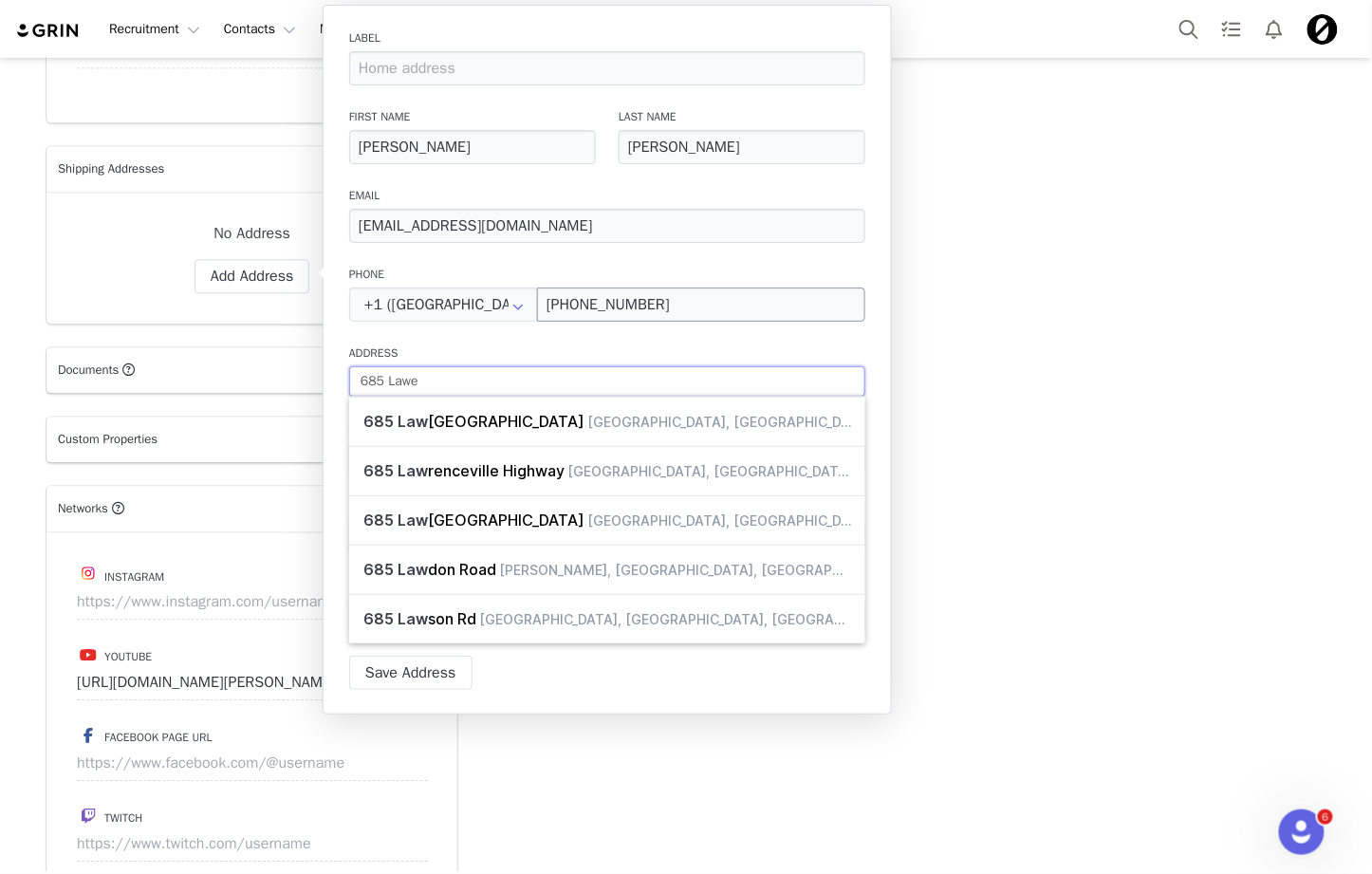 type on "685 Lawen" 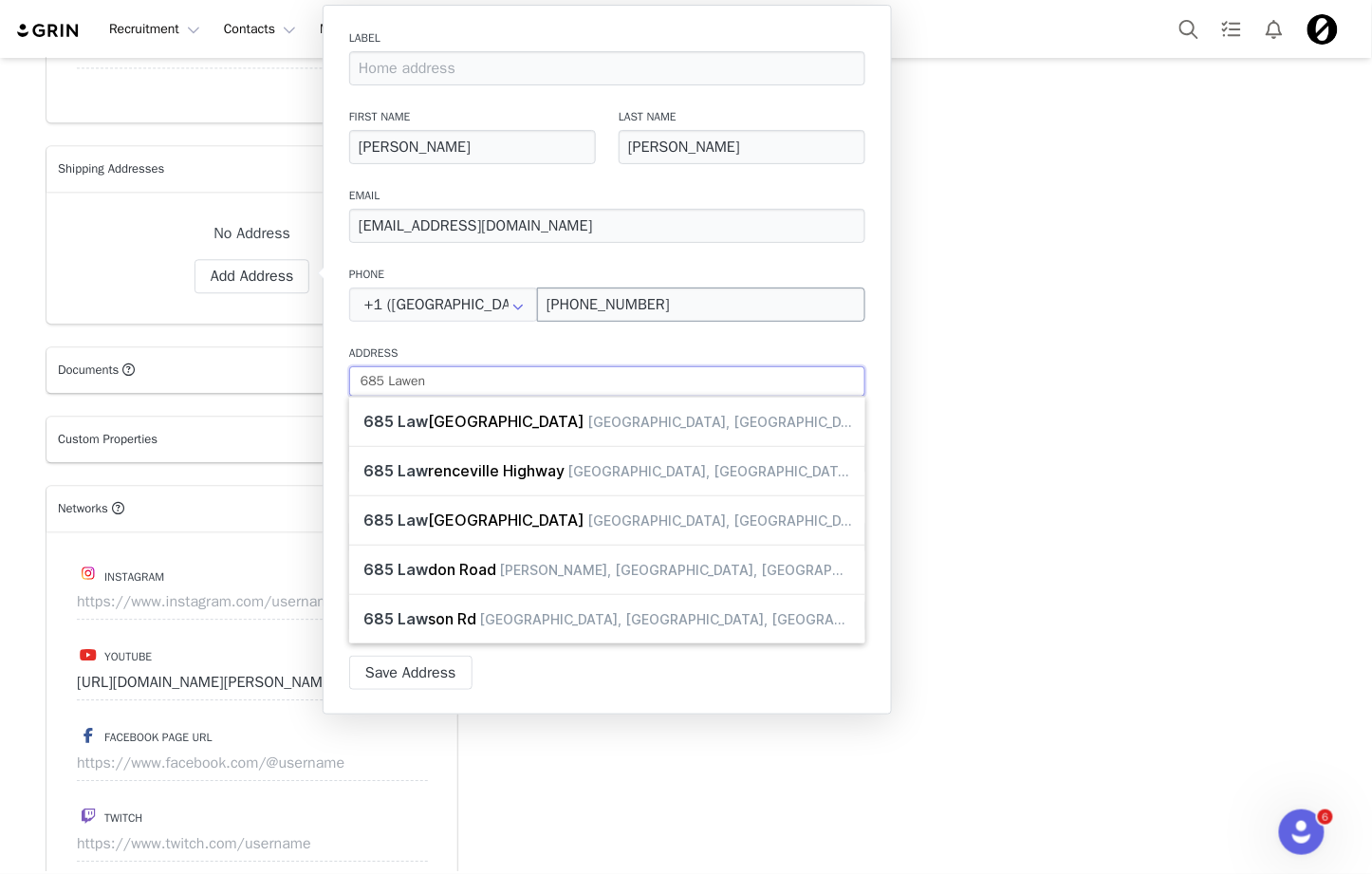 select 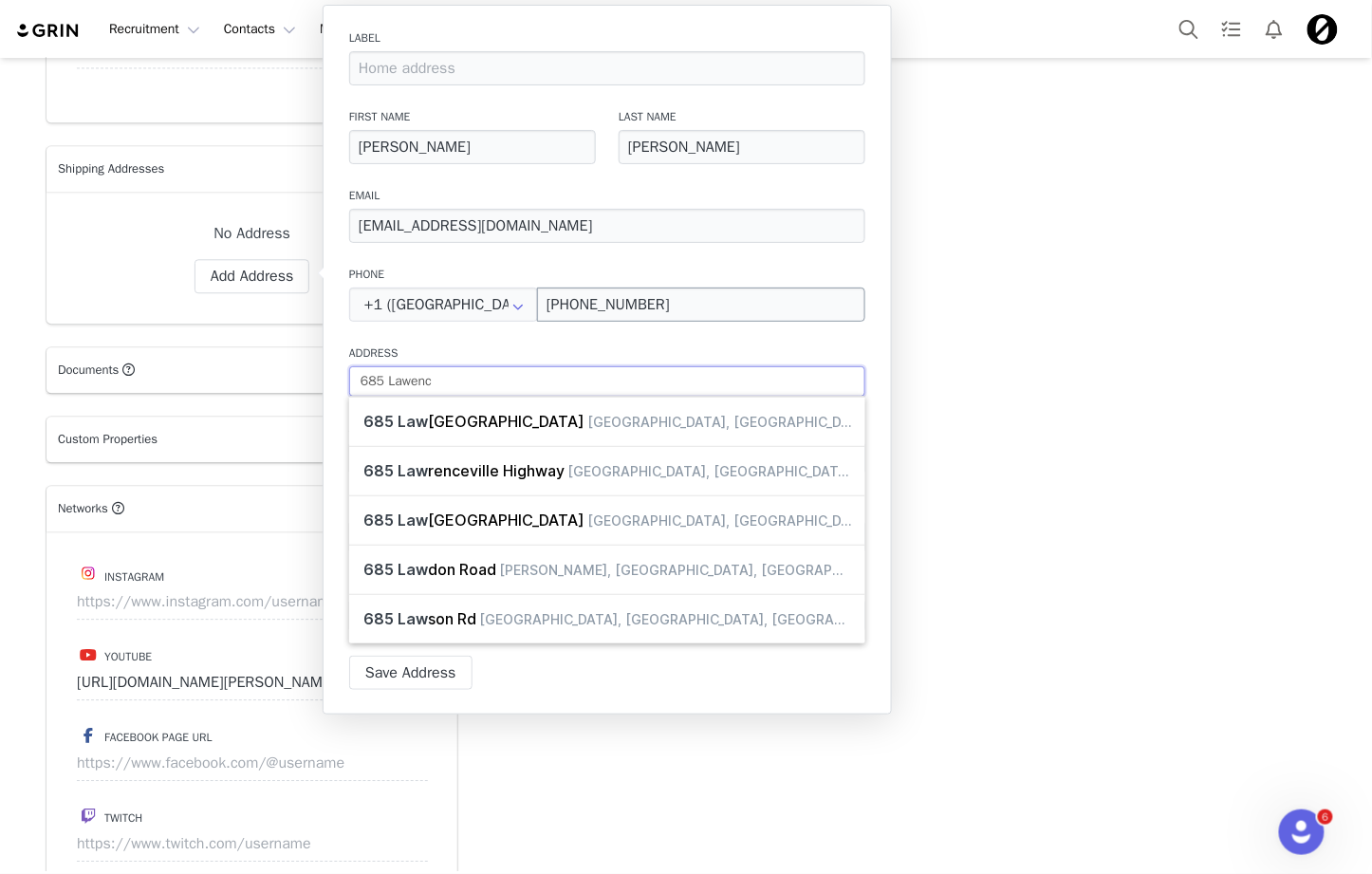 type on "685 [PERSON_NAME]" 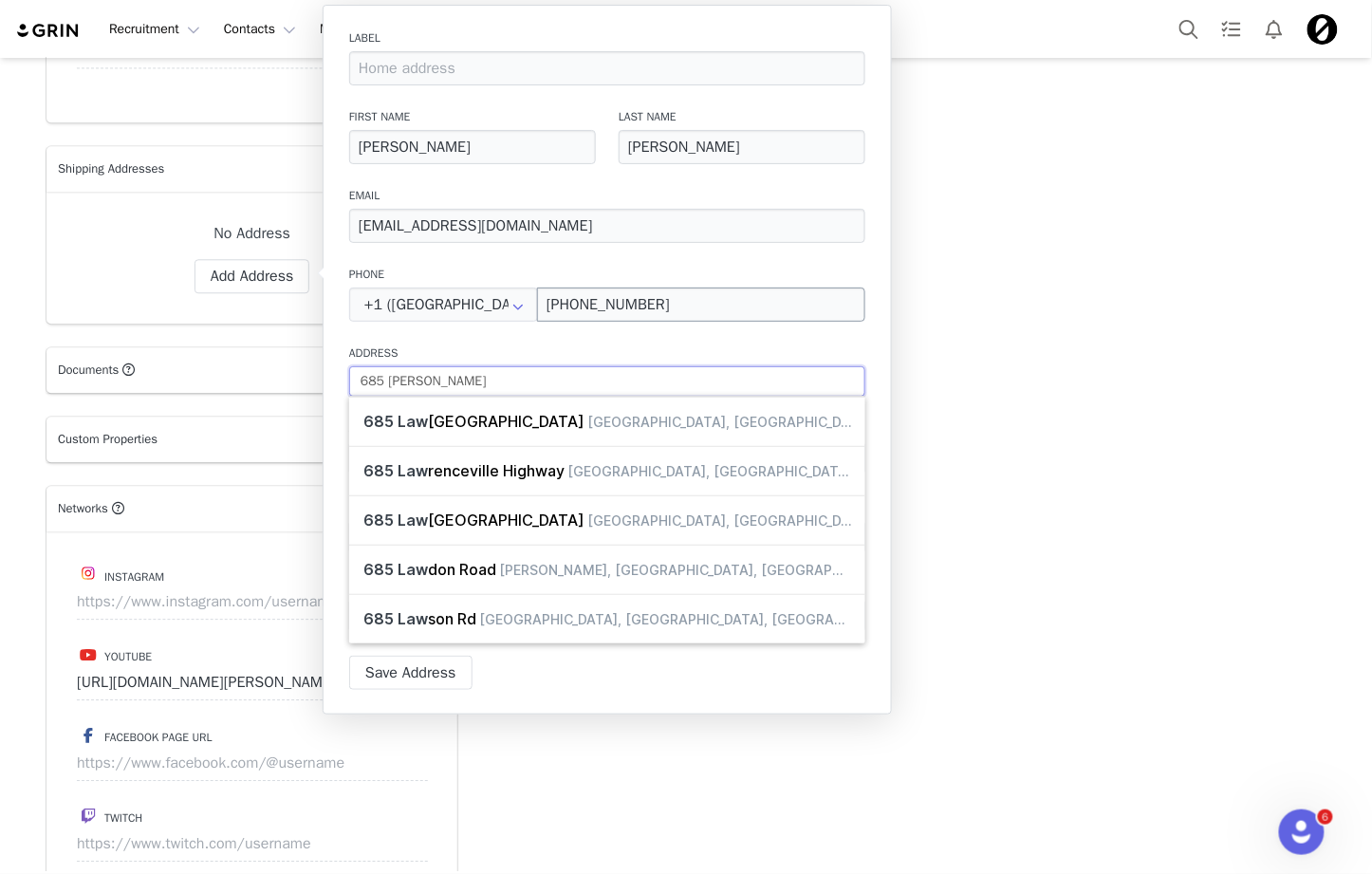 select 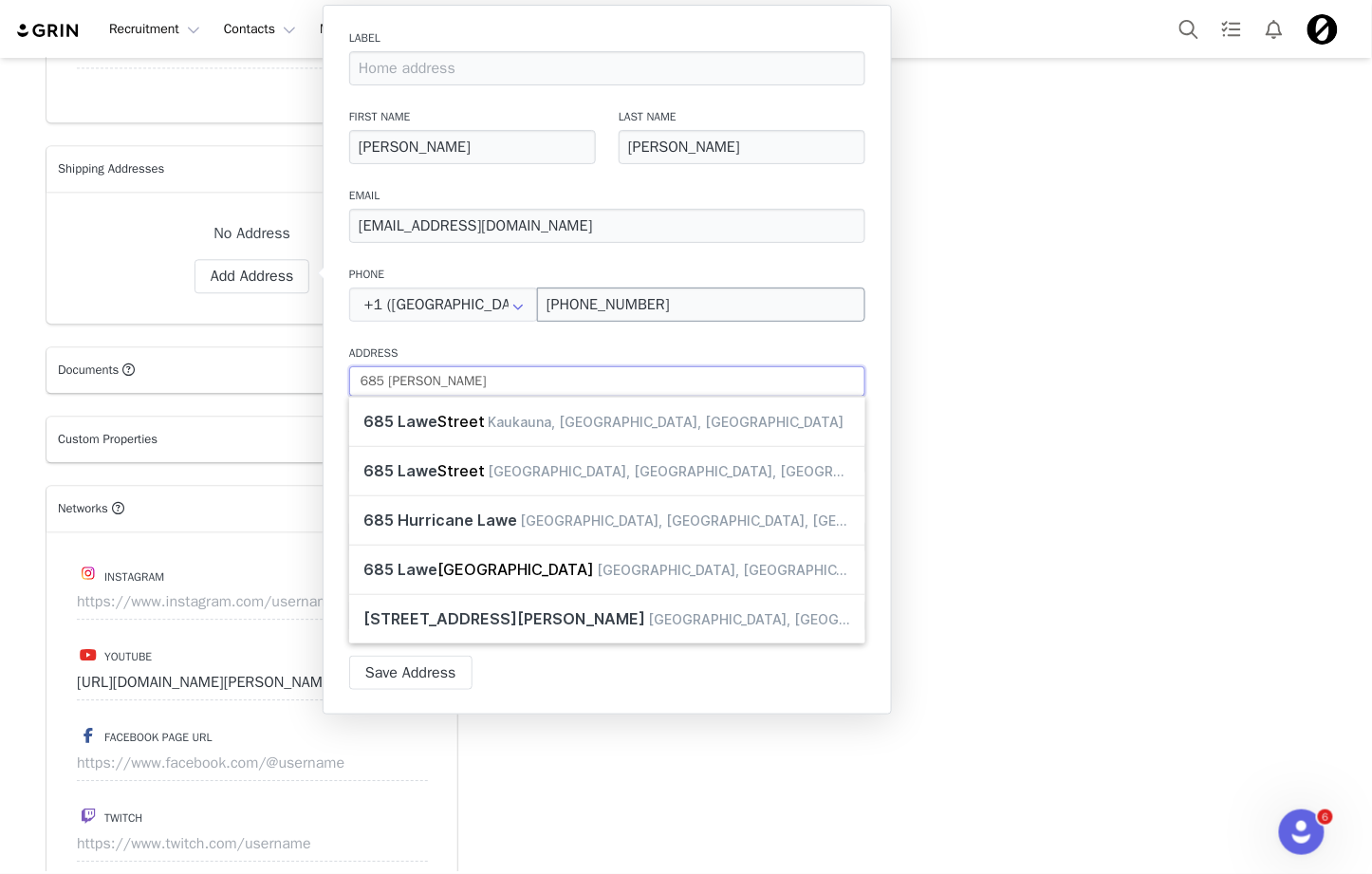 type on "685 [PERSON_NAME] S" 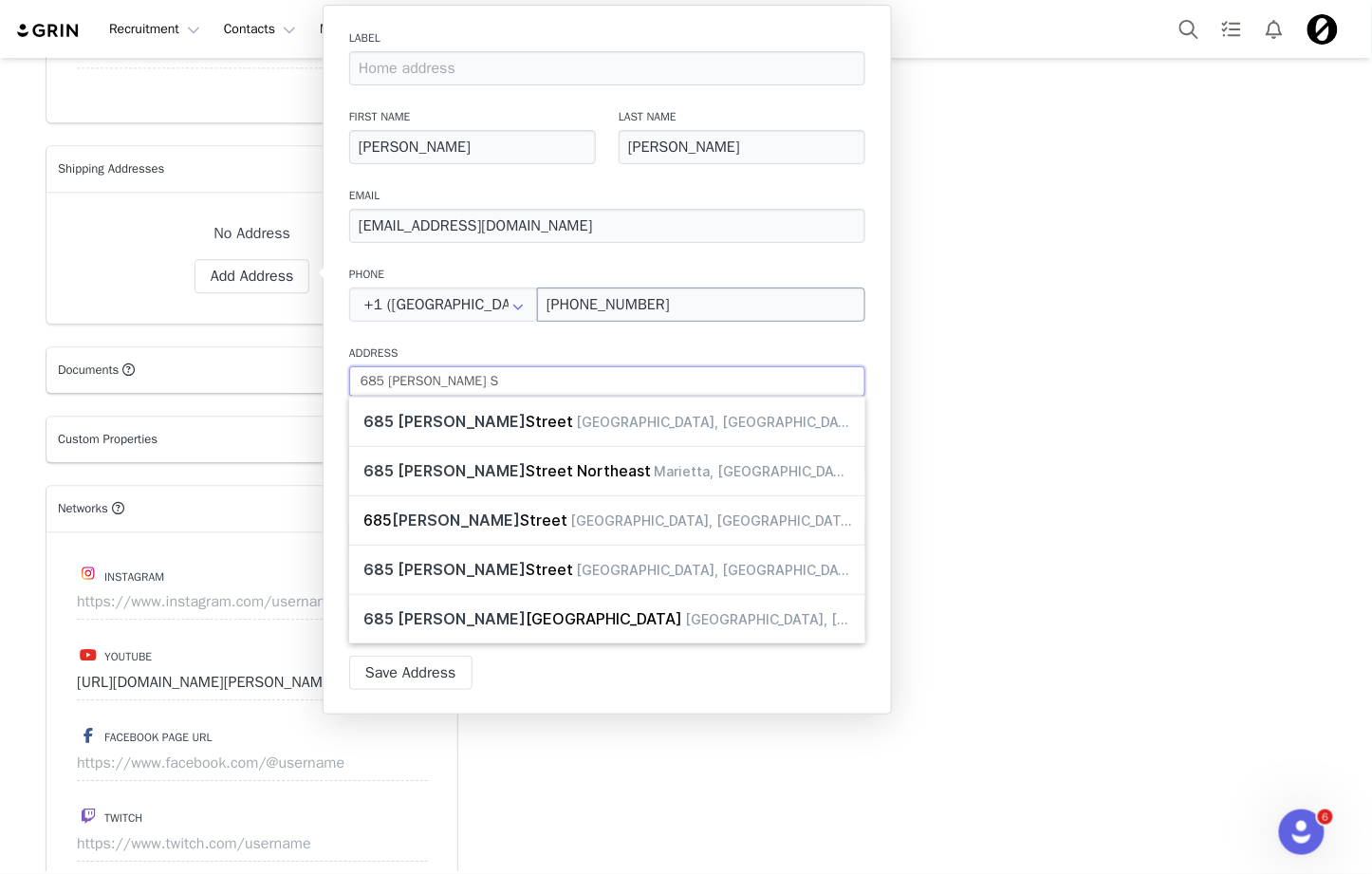 type on "[STREET_ADDRESS][PERSON_NAME]" 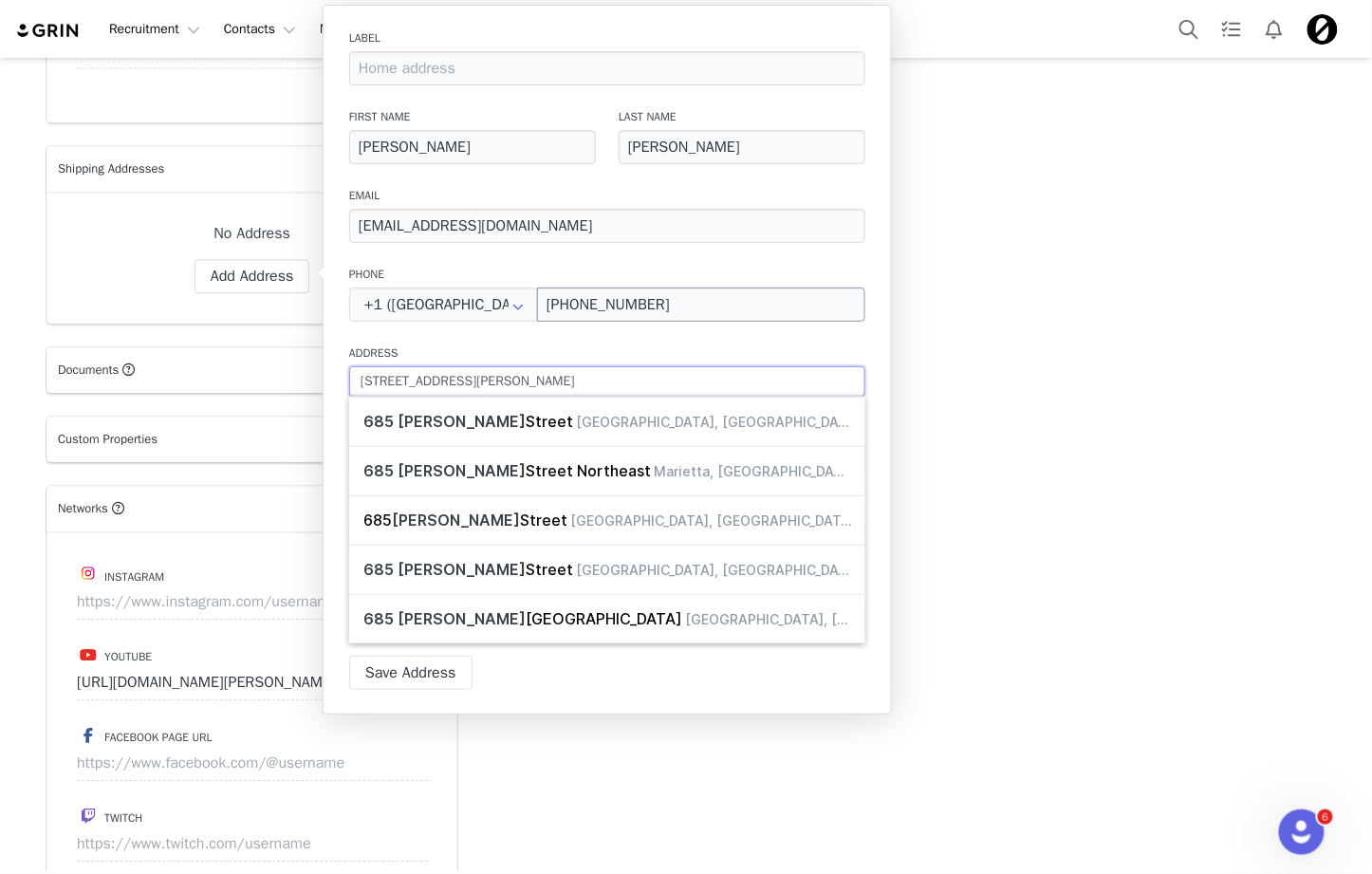 type on "[STREET_ADDRESS][PERSON_NAME]" 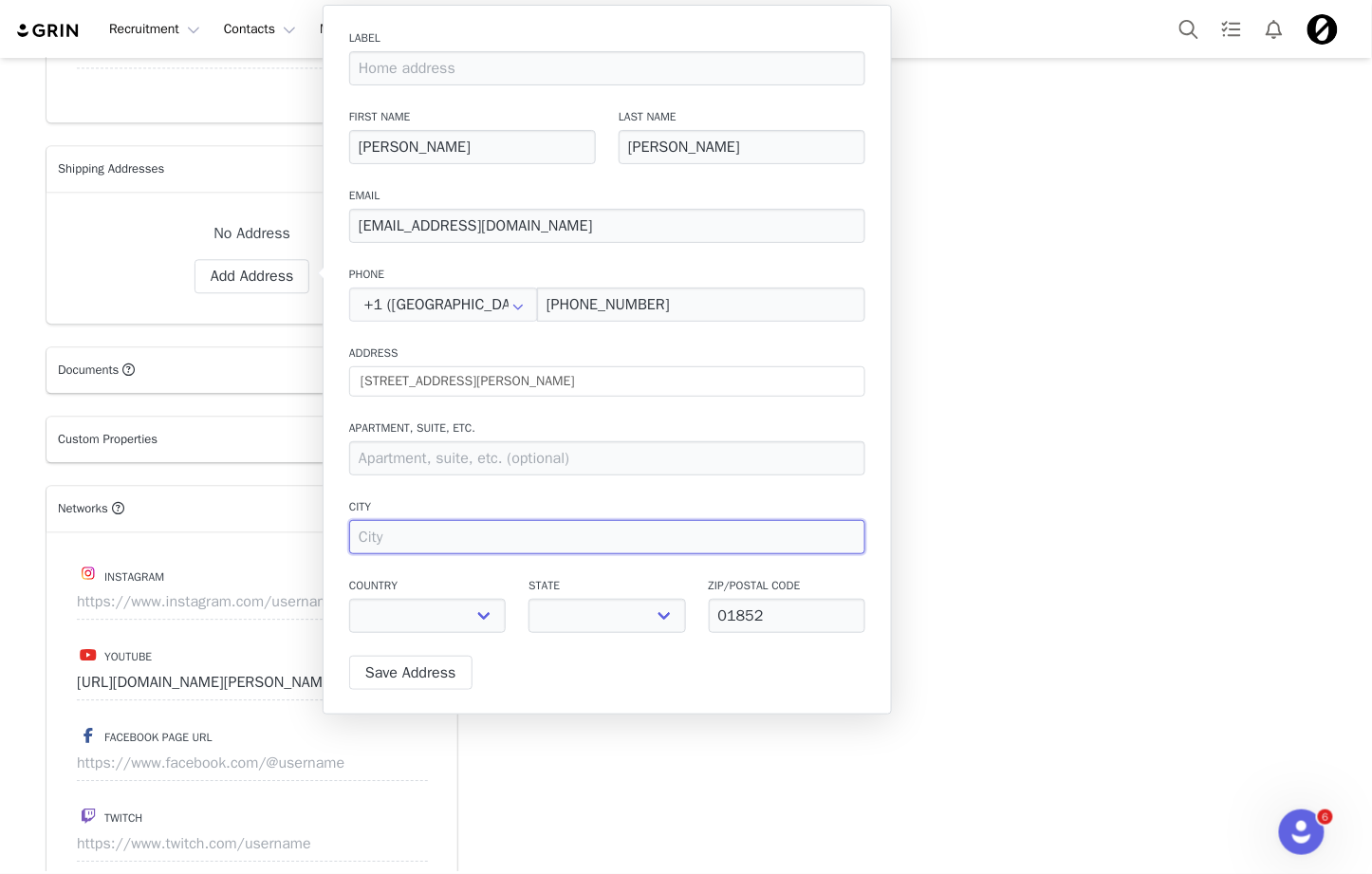type on "[STREET_ADDRESS][PERSON_NAME]" 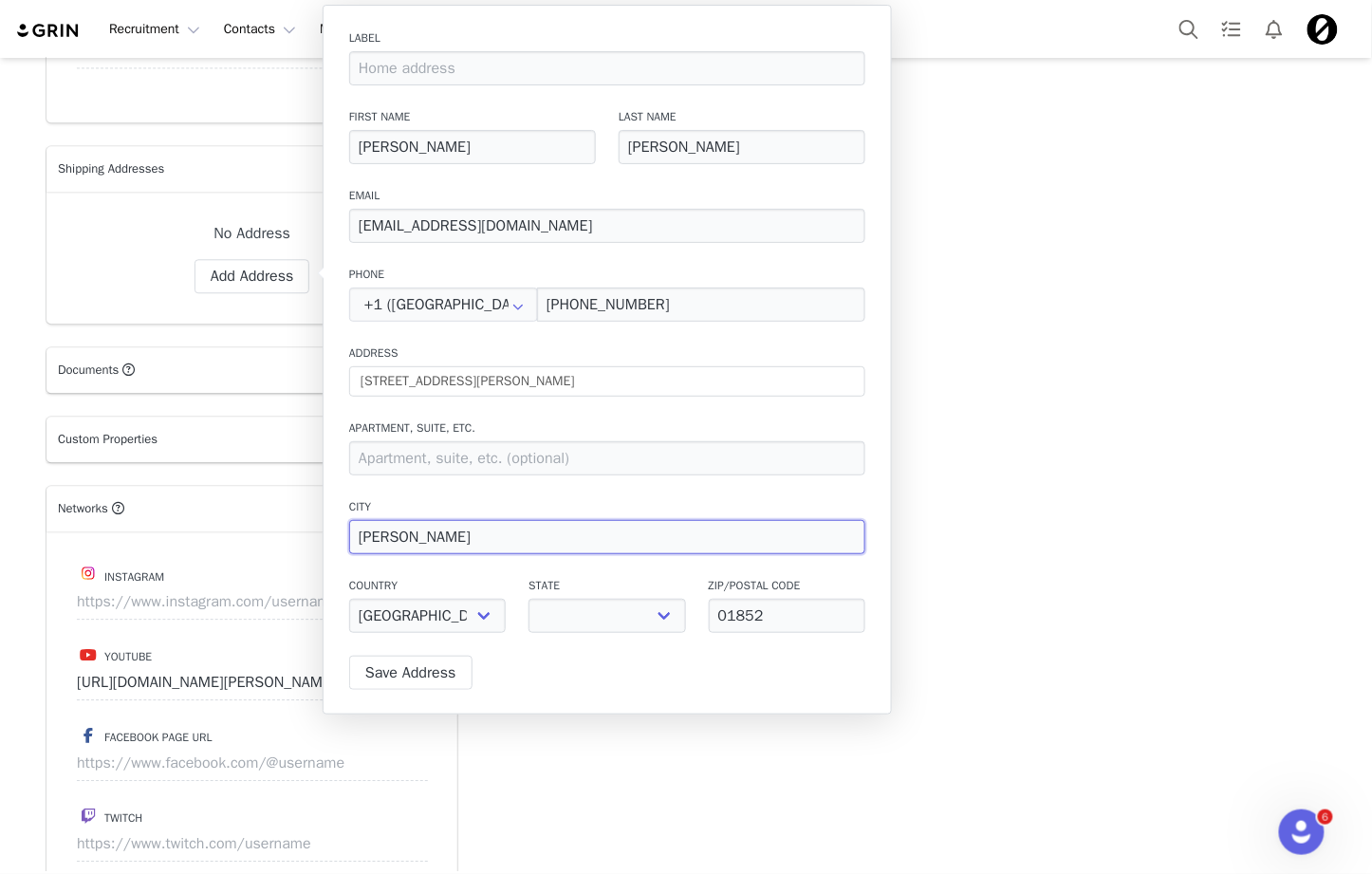 select on "[object Object]" 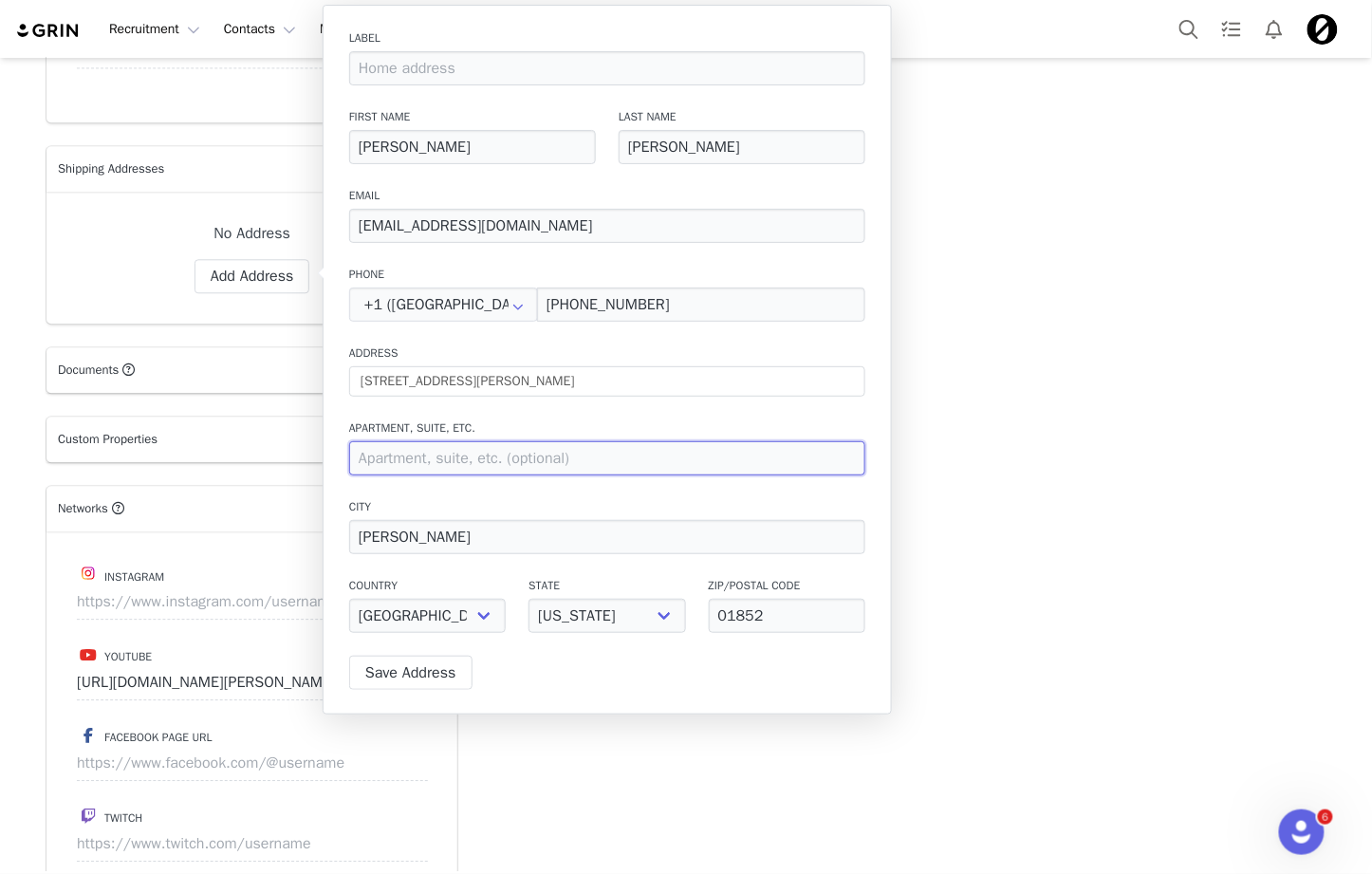 click at bounding box center (607, 458) 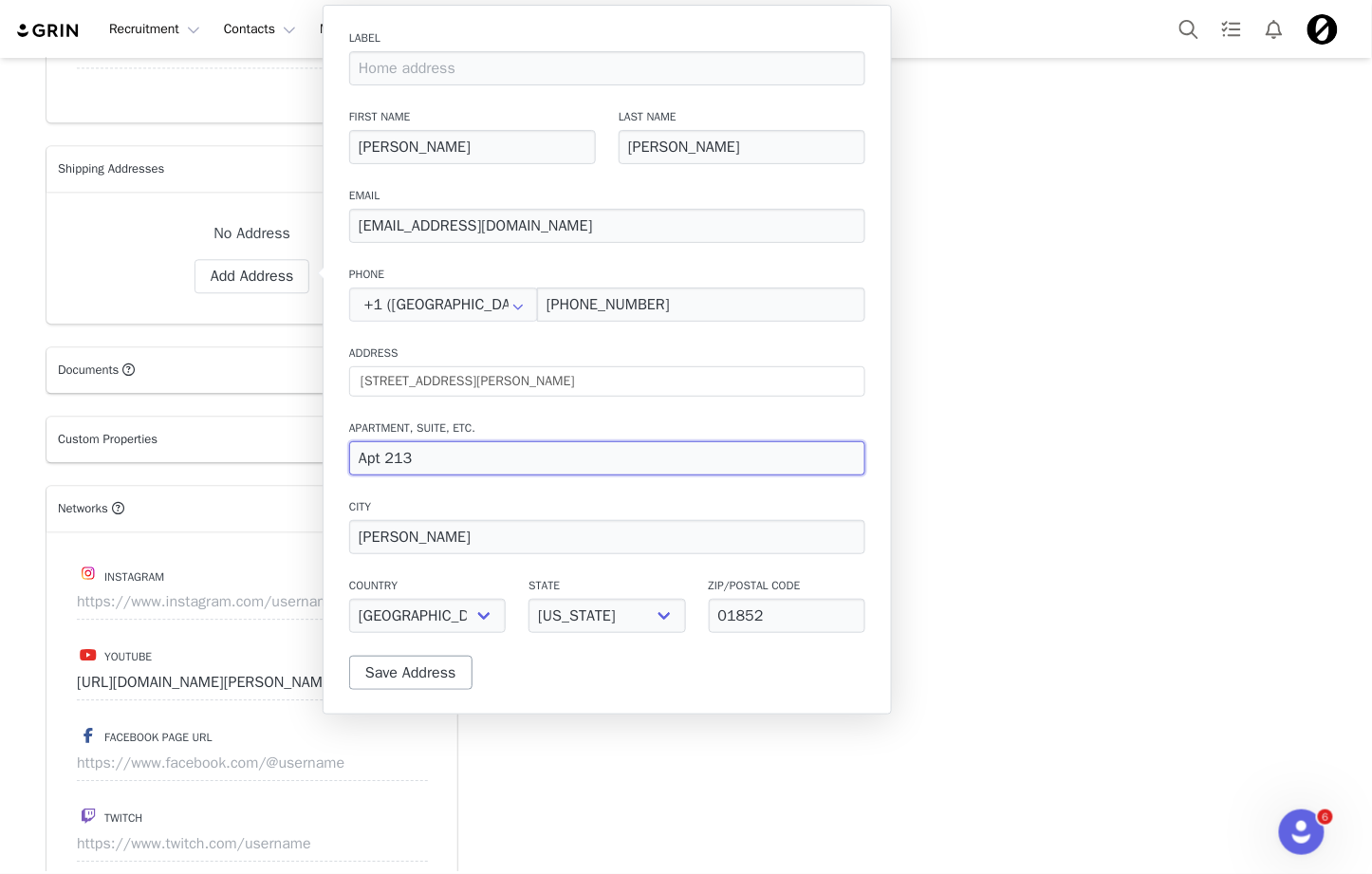 type on "Apt 213" 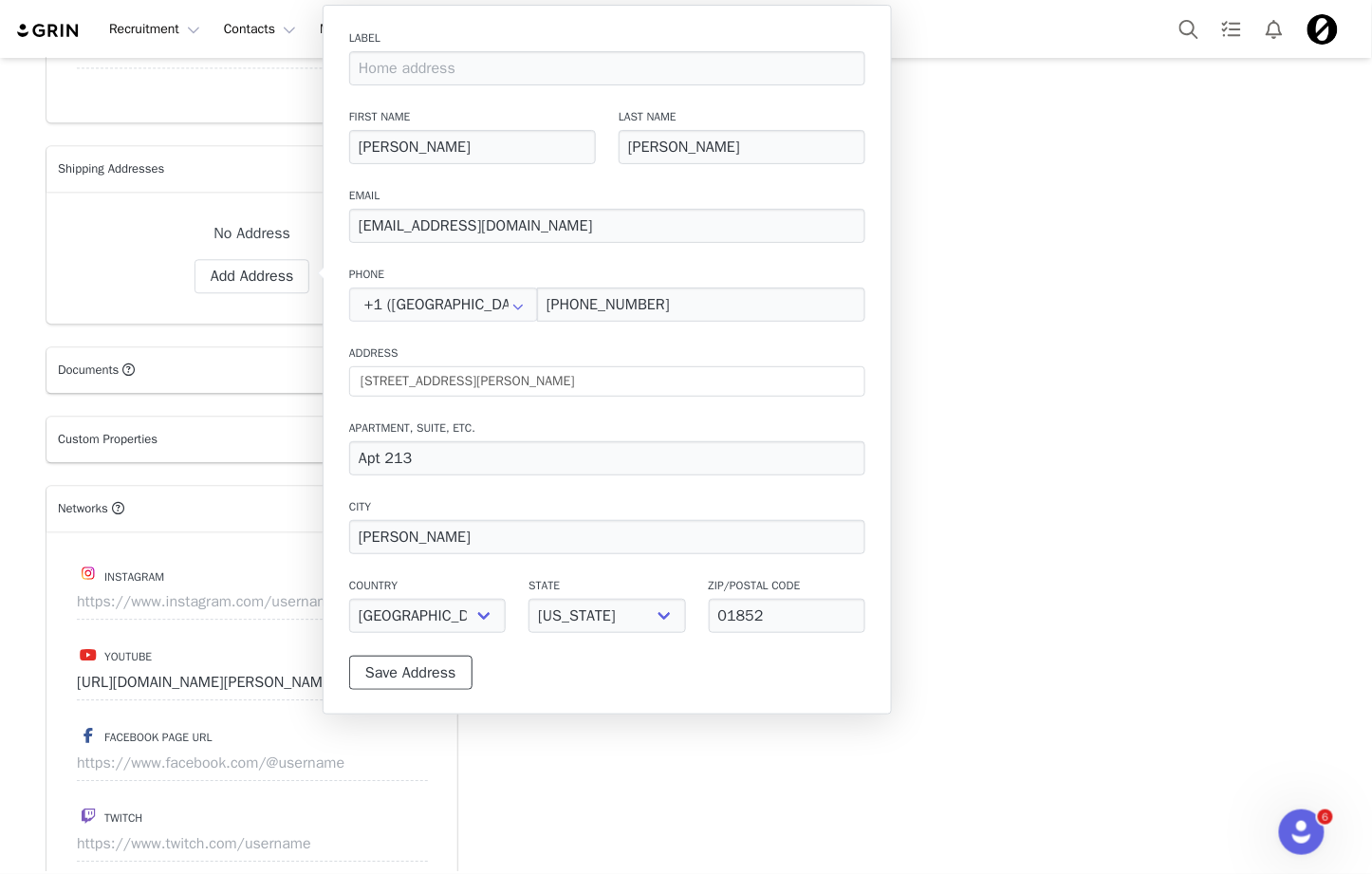 click on "Save Address" at bounding box center [411, 673] 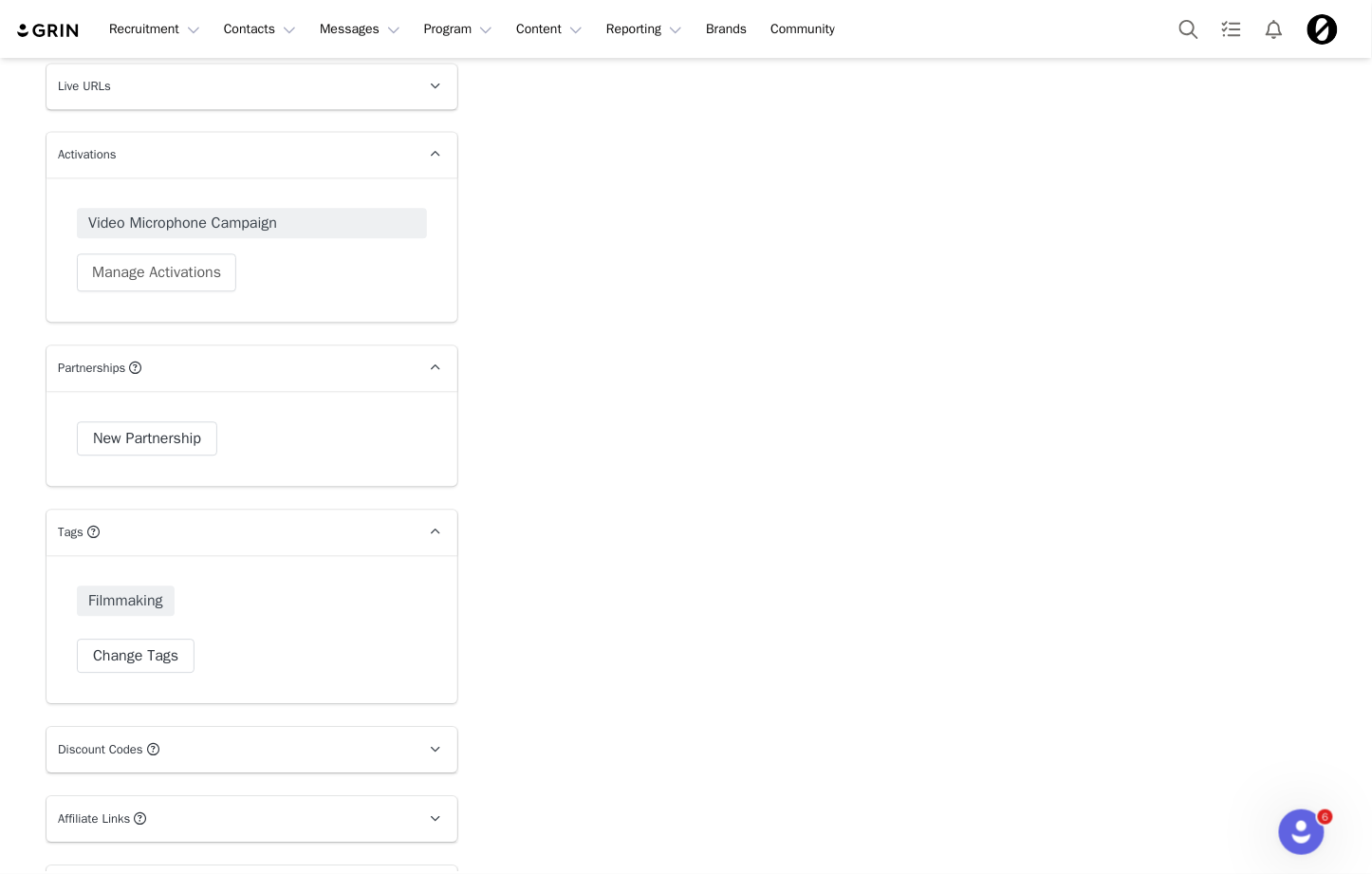 scroll, scrollTop: 3222, scrollLeft: 0, axis: vertical 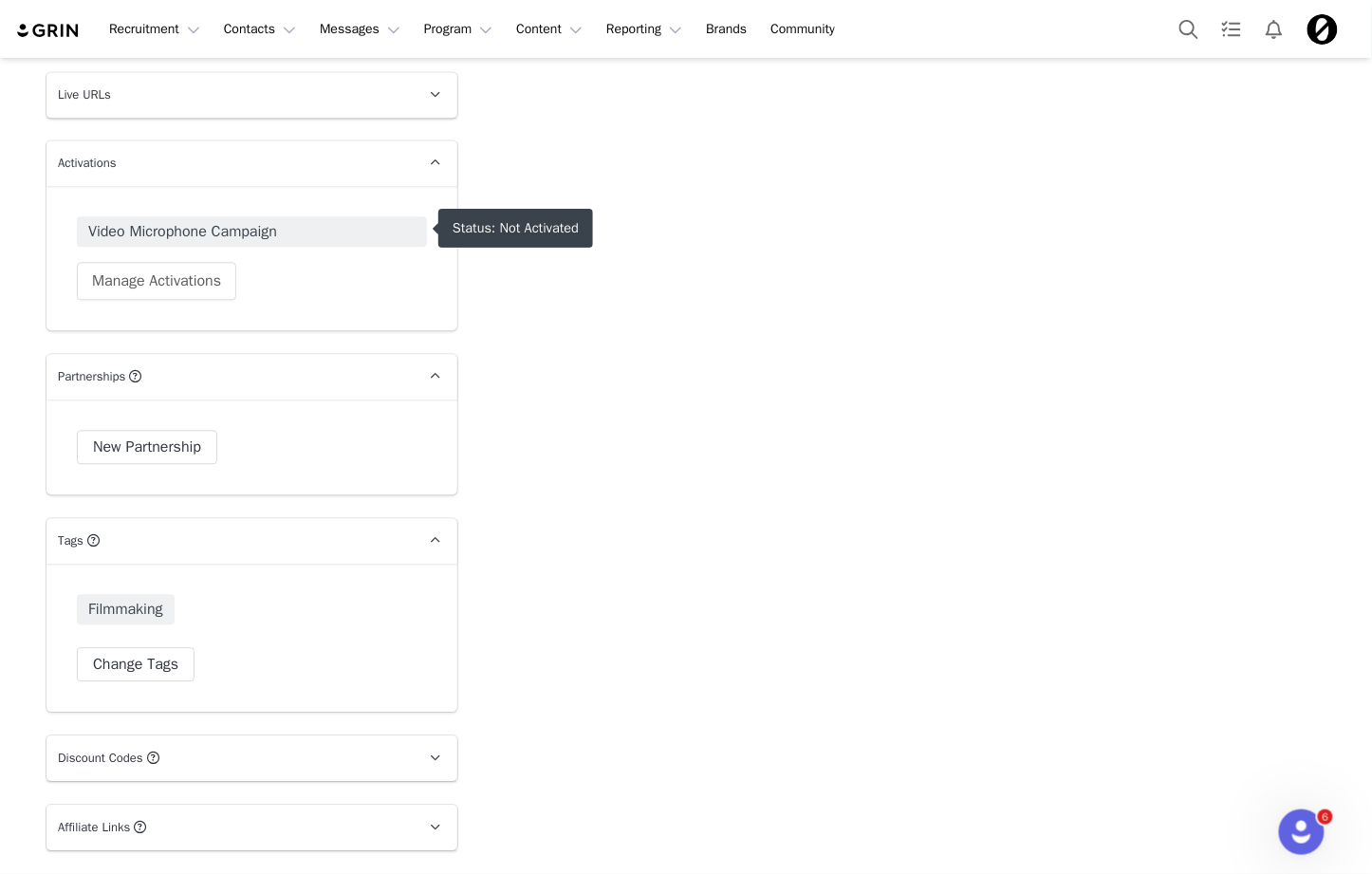 click on "Video Microphone Campaign" at bounding box center [251, 232] 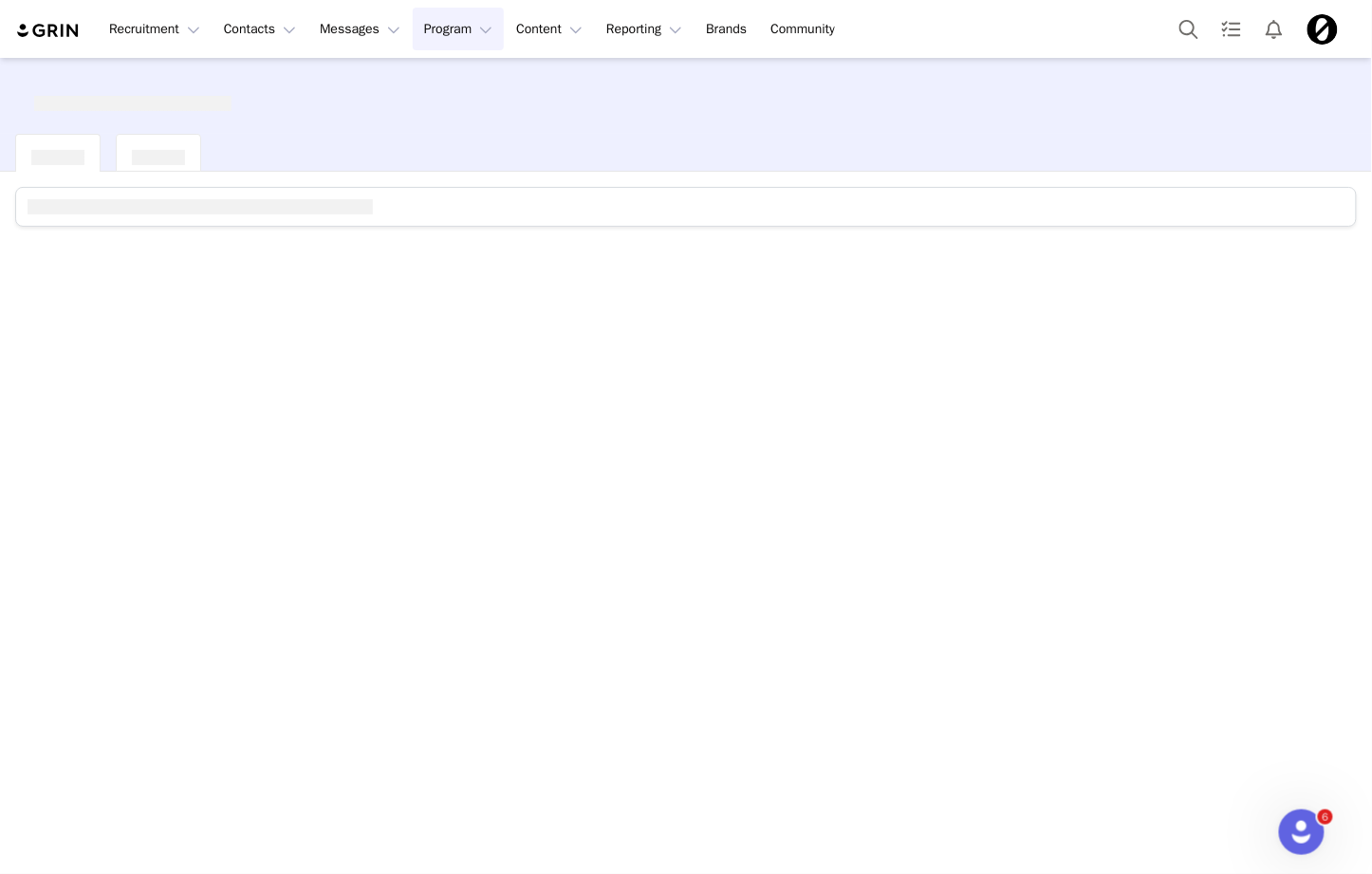 scroll, scrollTop: 0, scrollLeft: 0, axis: both 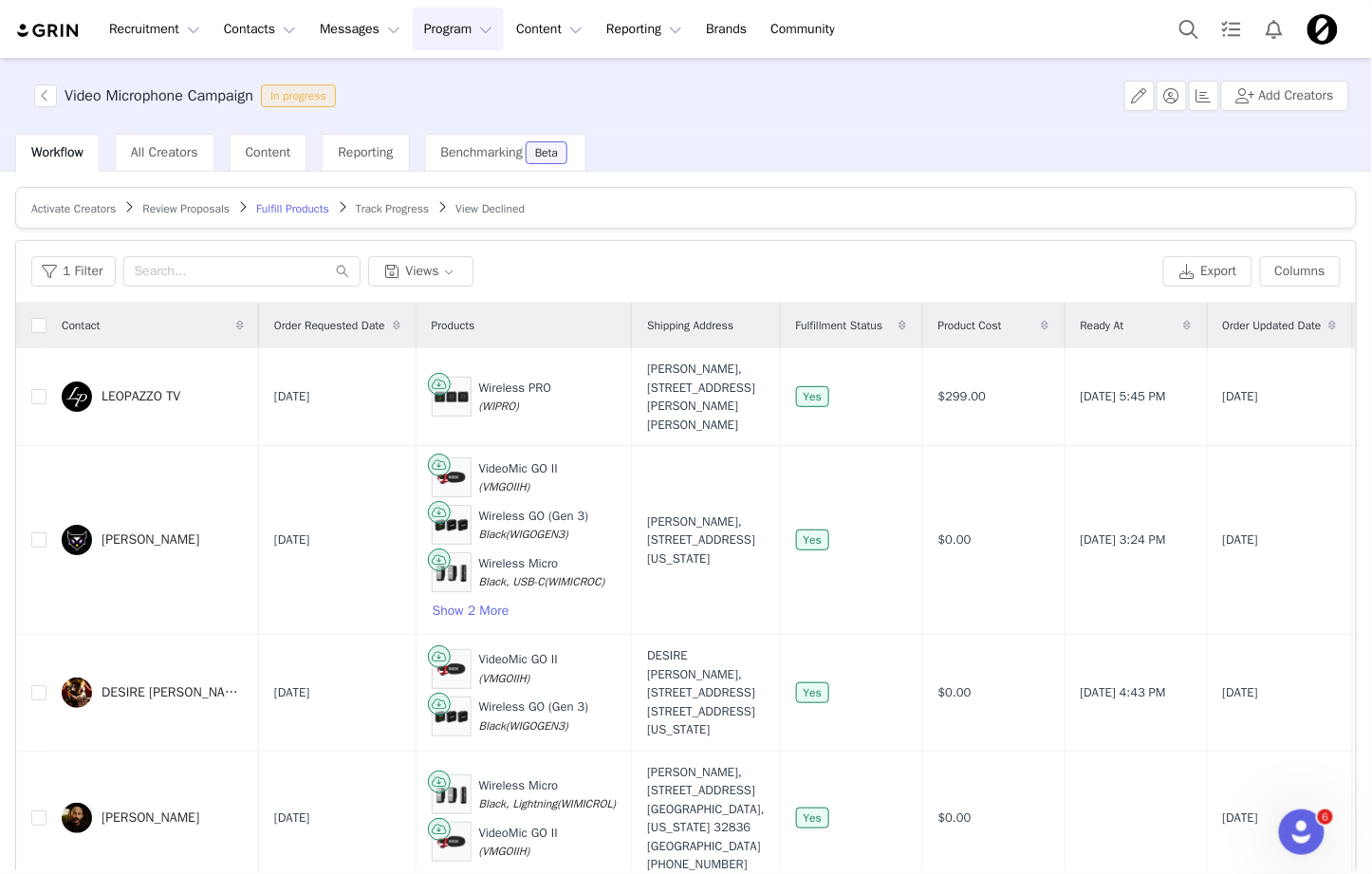 click on "Activate Creators" at bounding box center (73, 209) 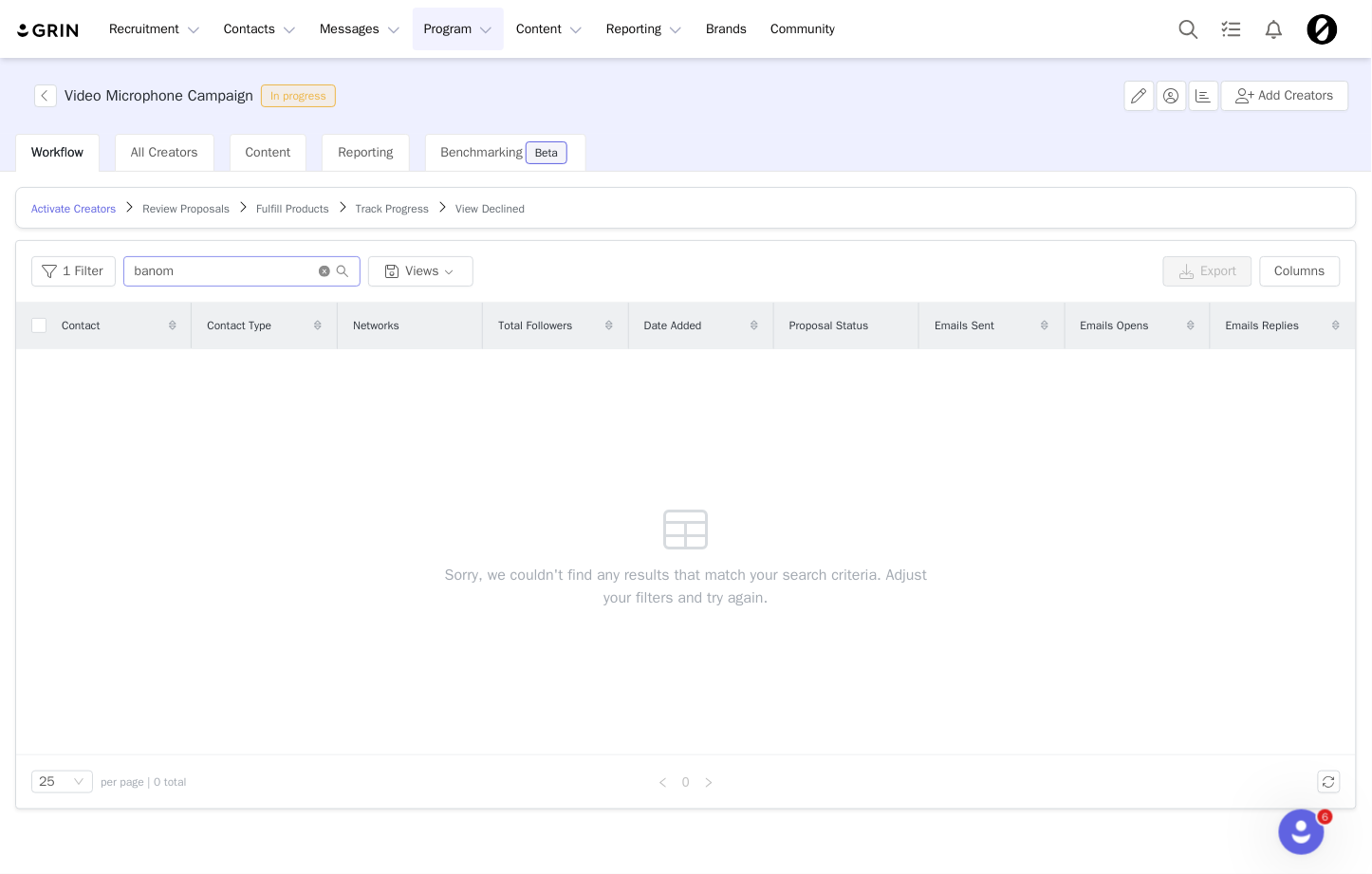click 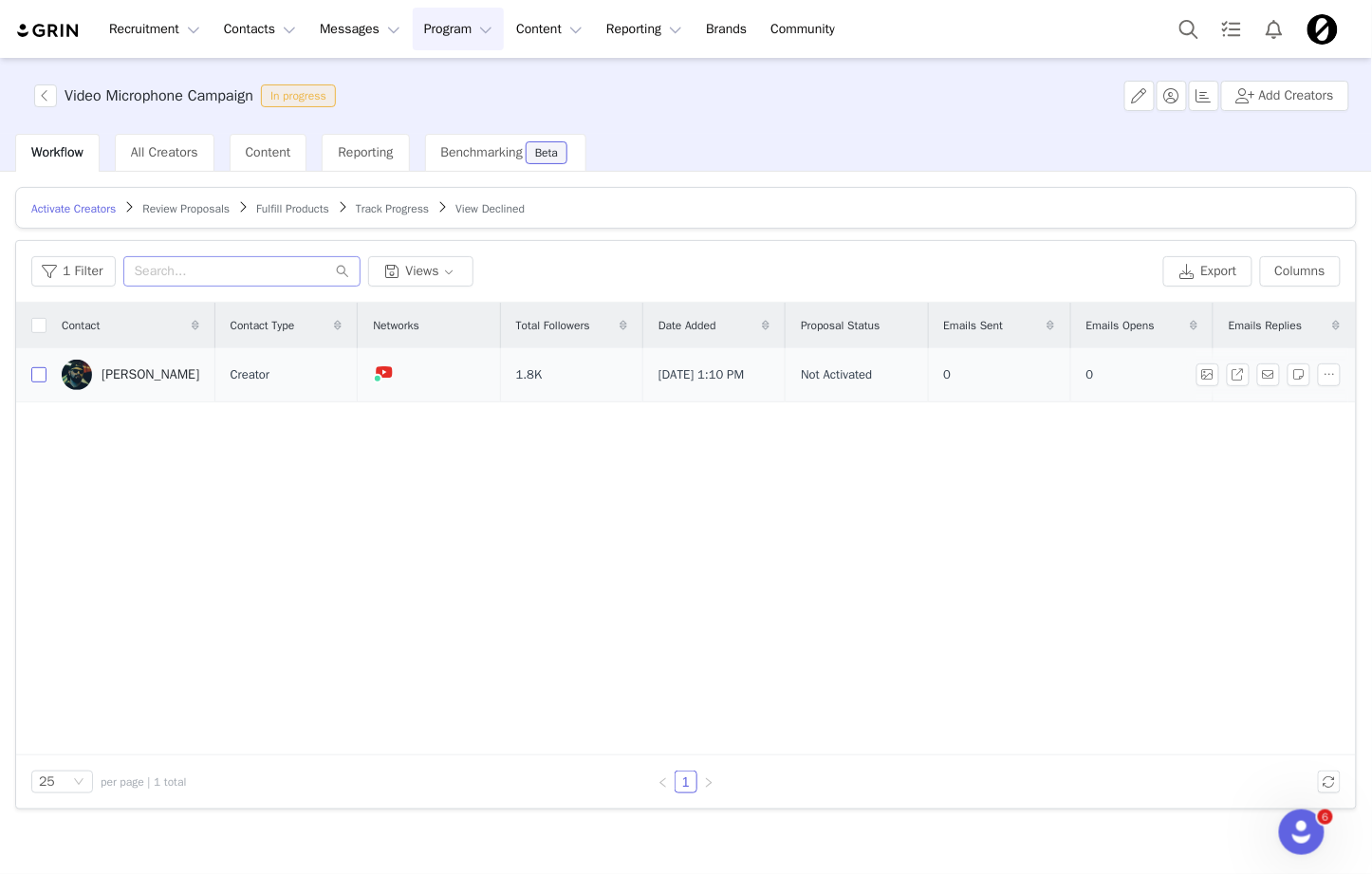 click at bounding box center [39, 375] 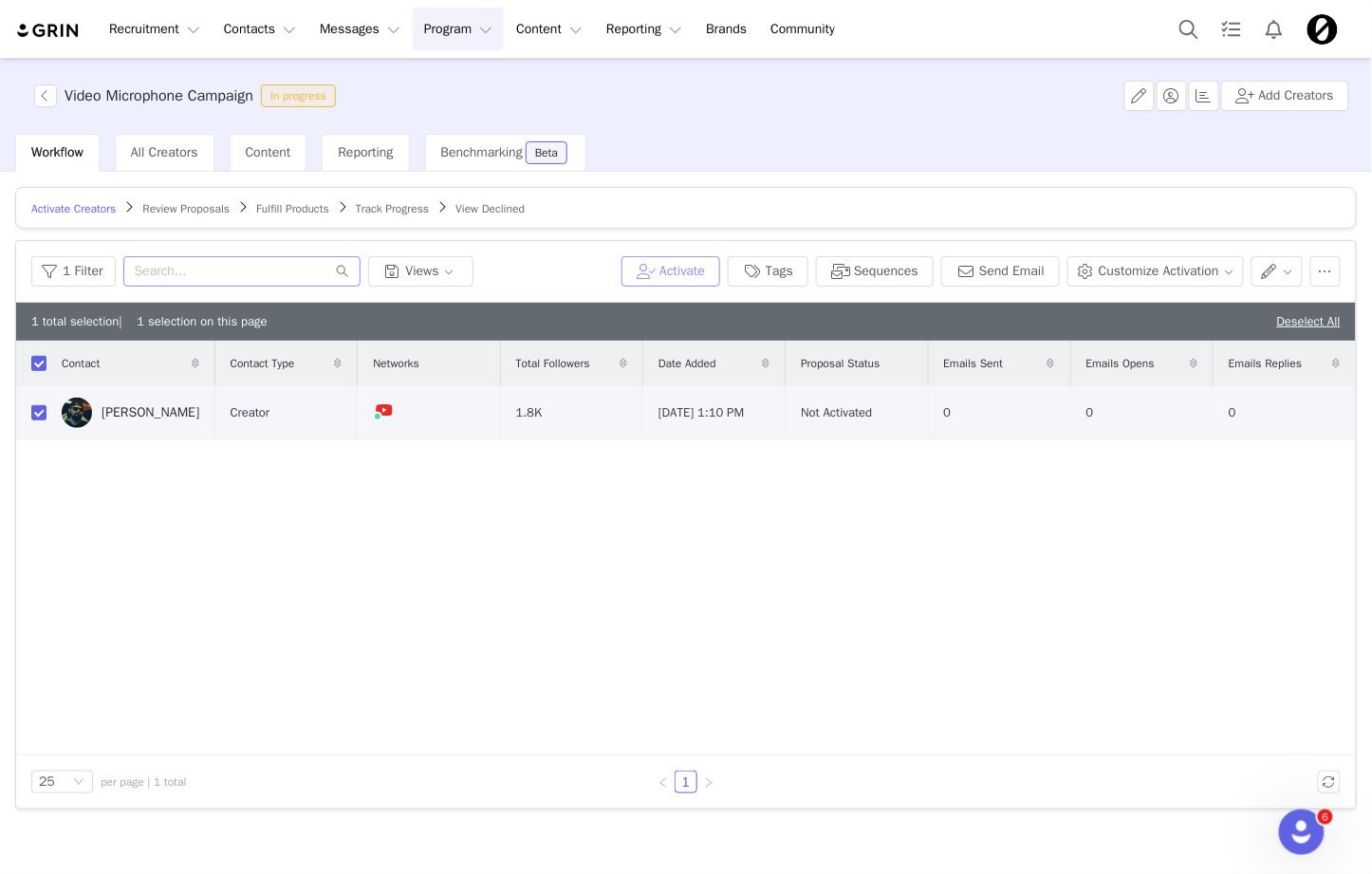 click on "Activate" at bounding box center (671, 271) 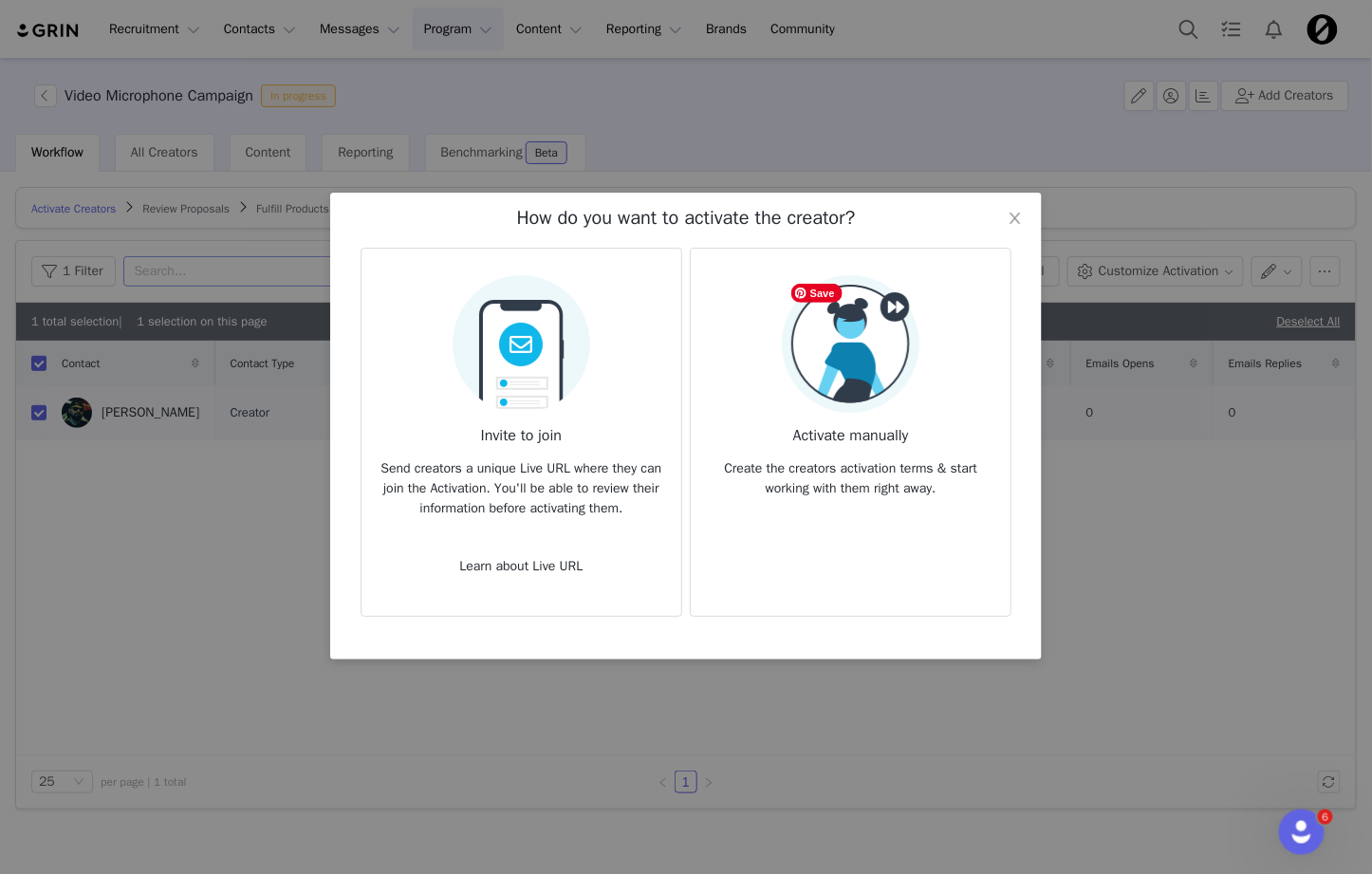 click on "Activate manually" at bounding box center (850, 430) 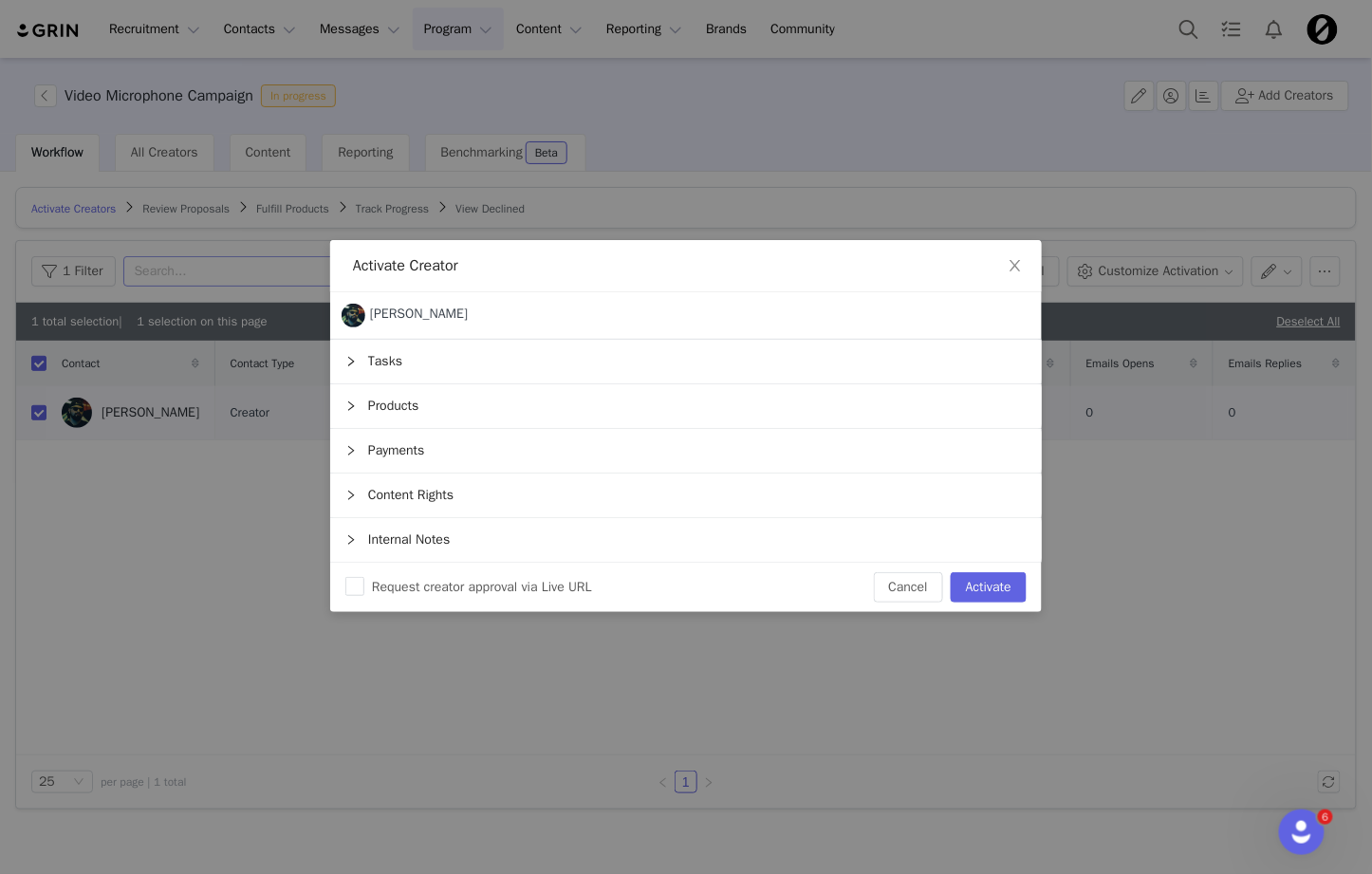 click on "Products" at bounding box center (686, 406) 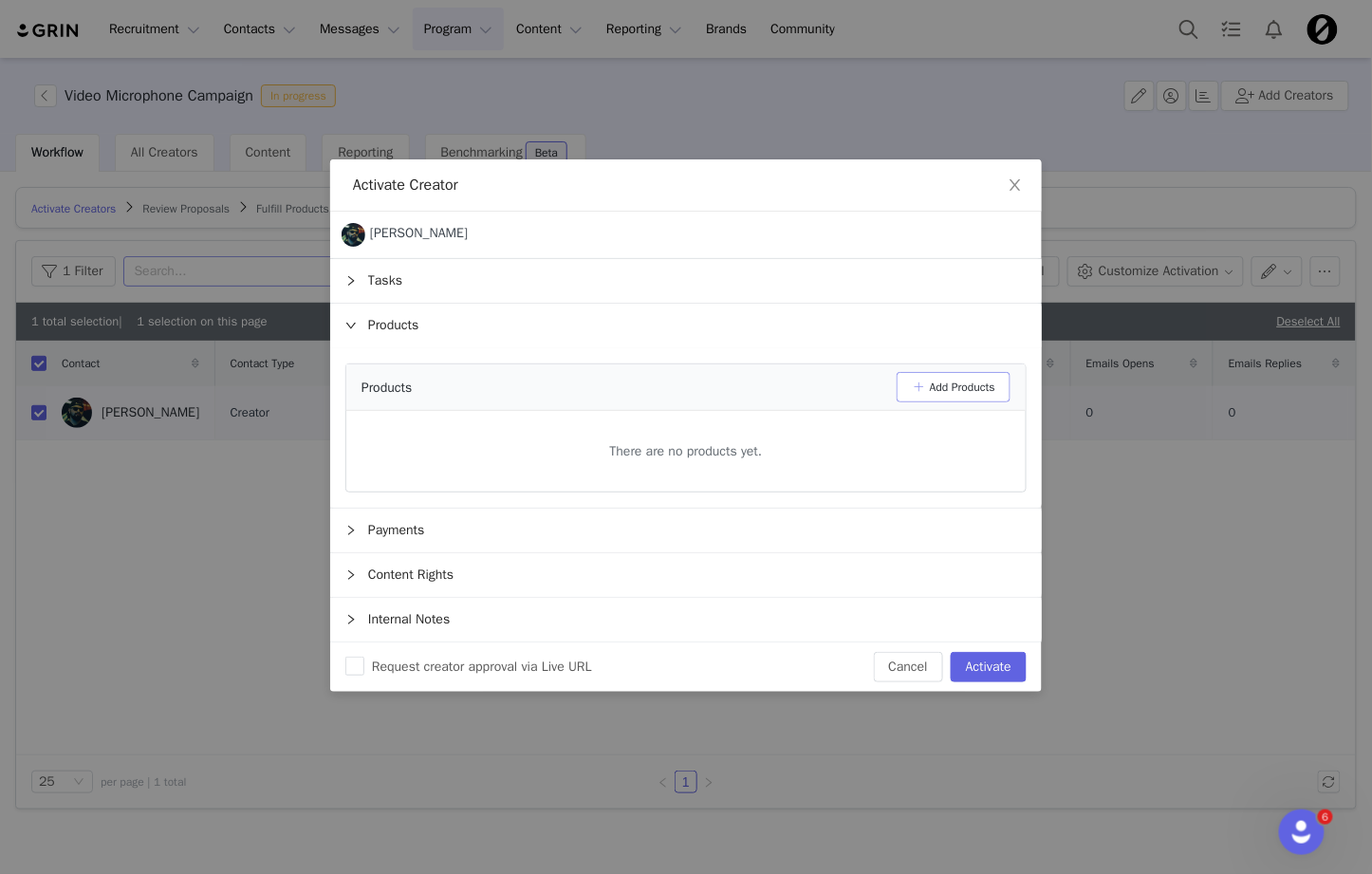 click on "Add Products" at bounding box center (954, 387) 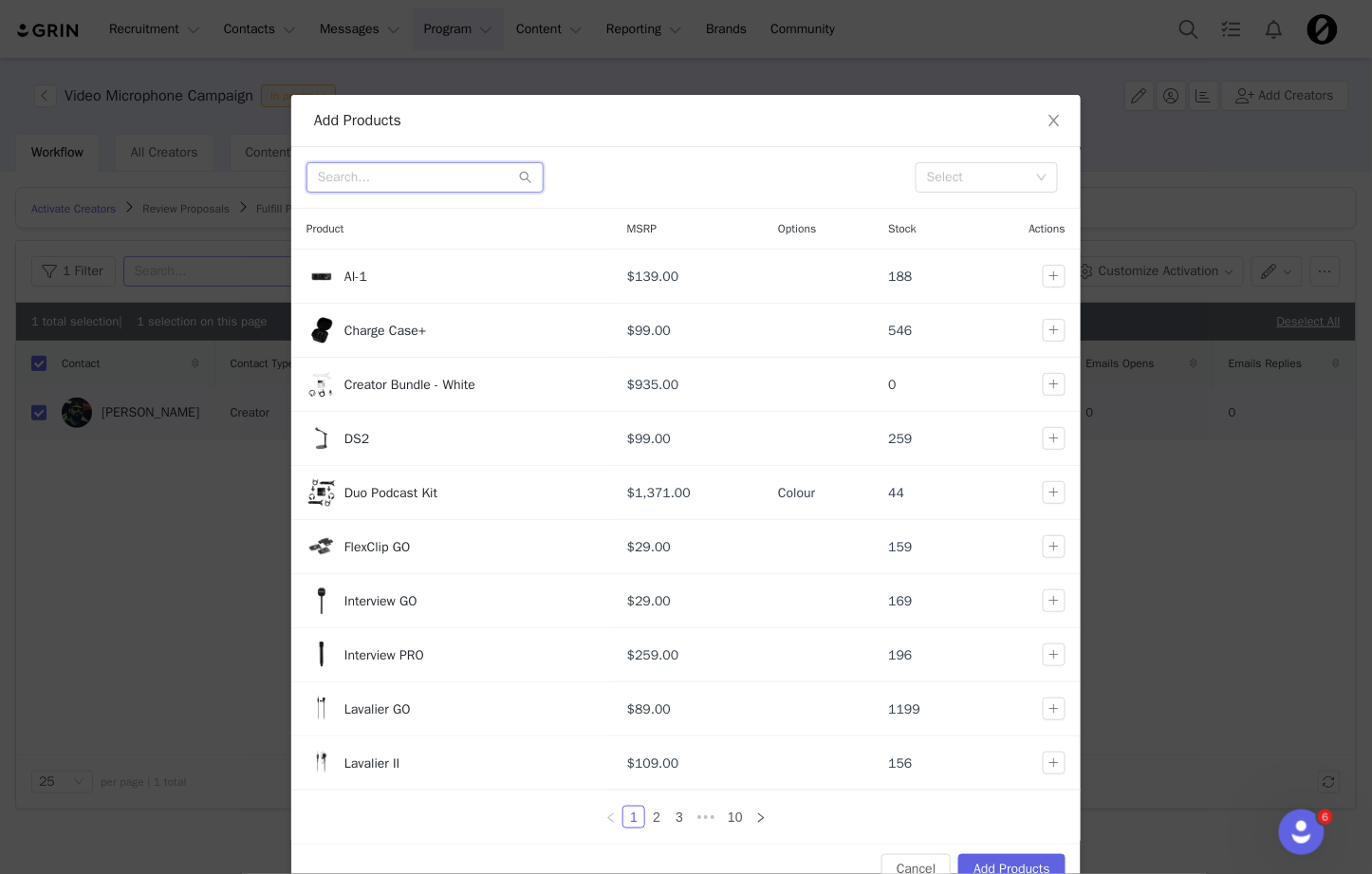 click at bounding box center [425, 177] 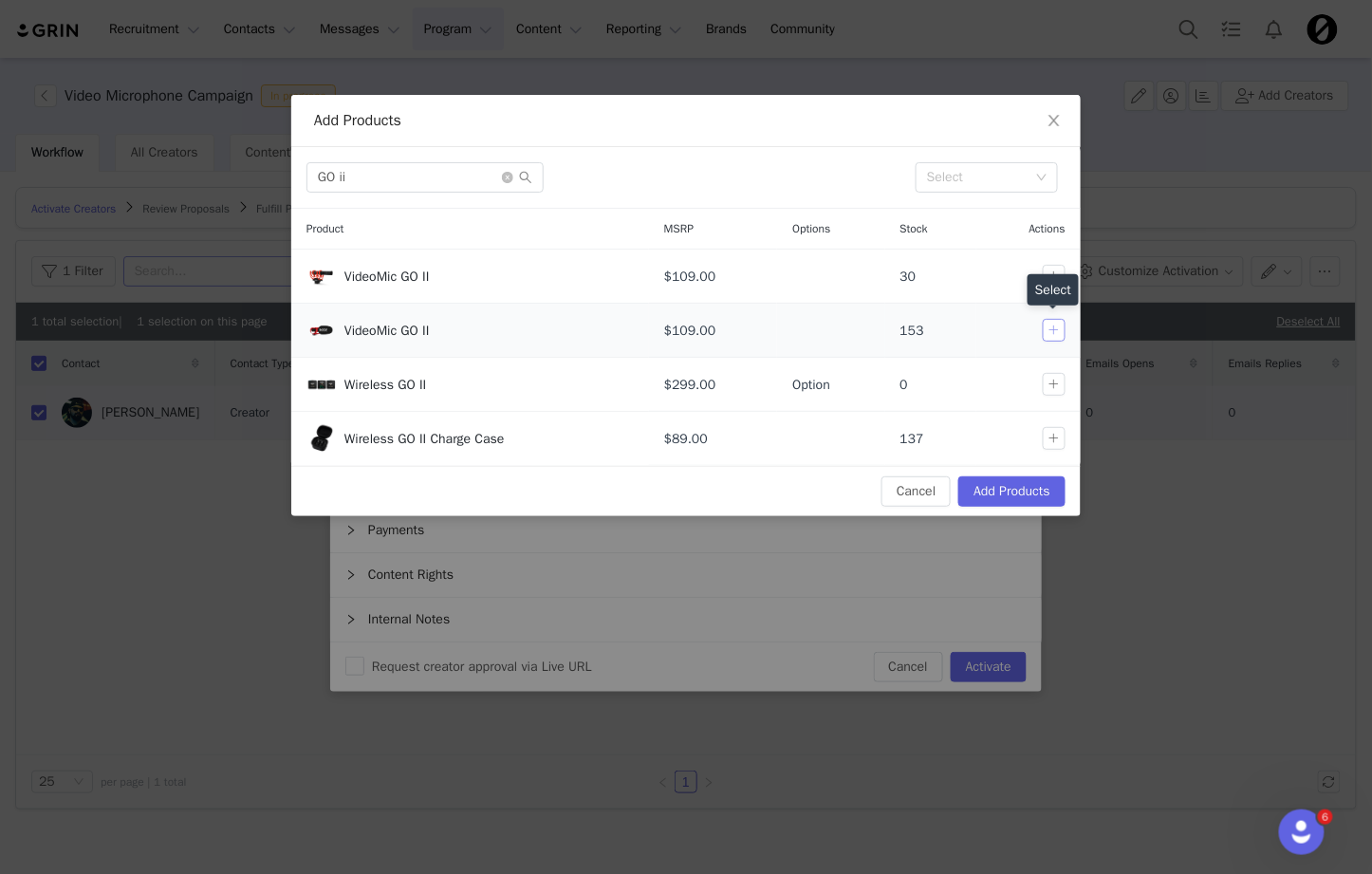 click at bounding box center [1054, 330] 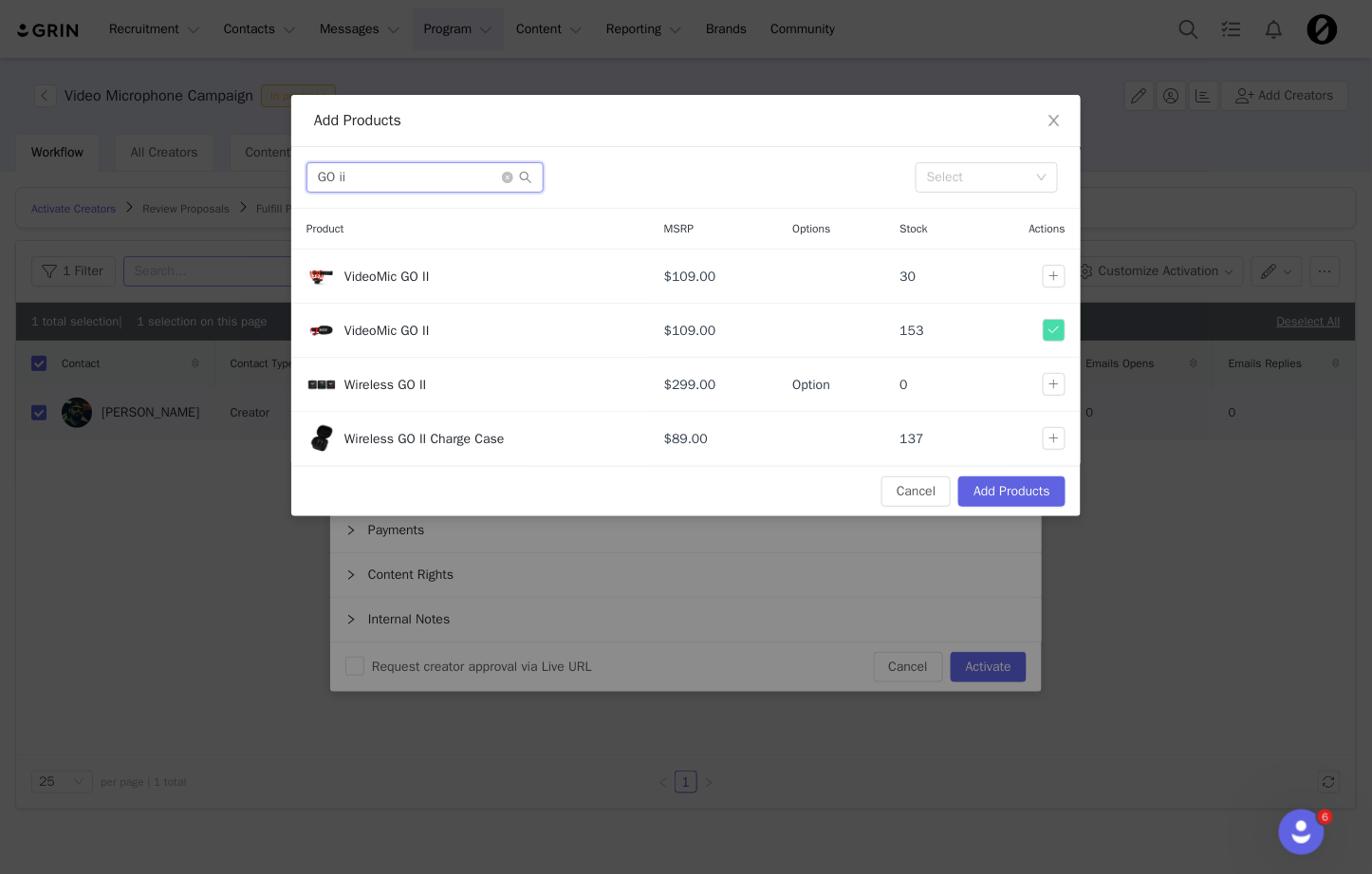 click on "GO ii" at bounding box center (425, 177) 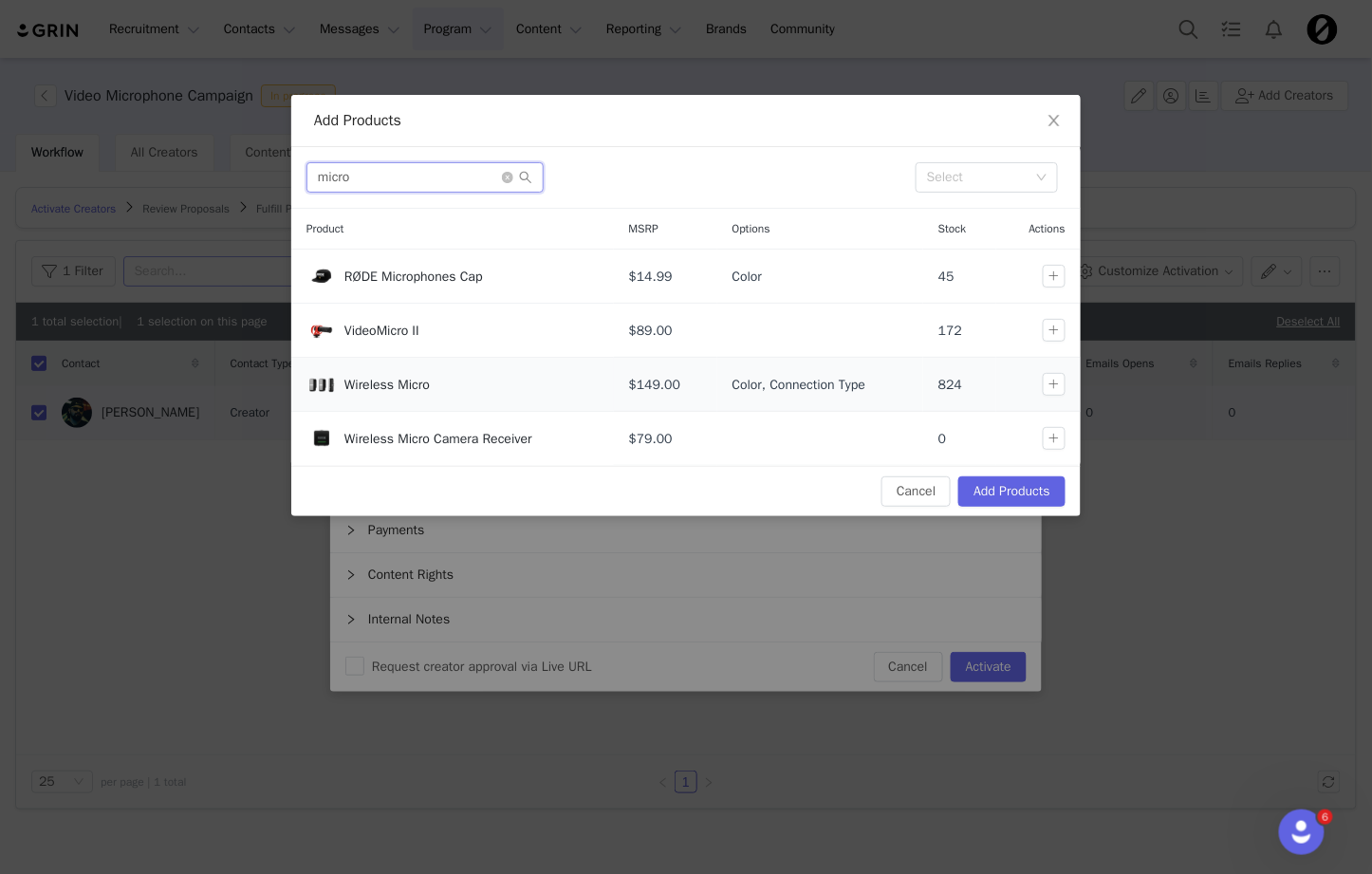 type on "micro" 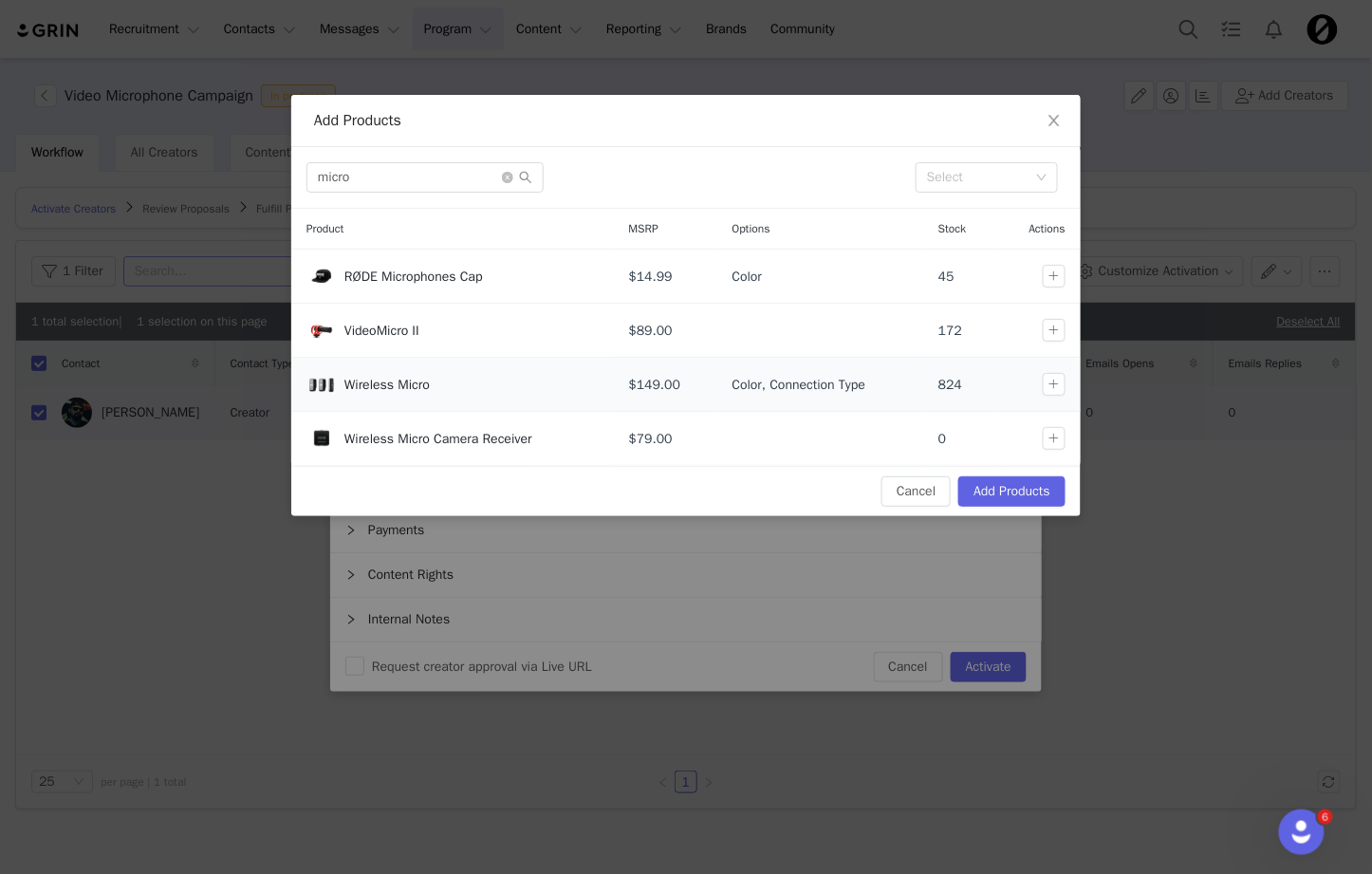 click at bounding box center [1058, 384] 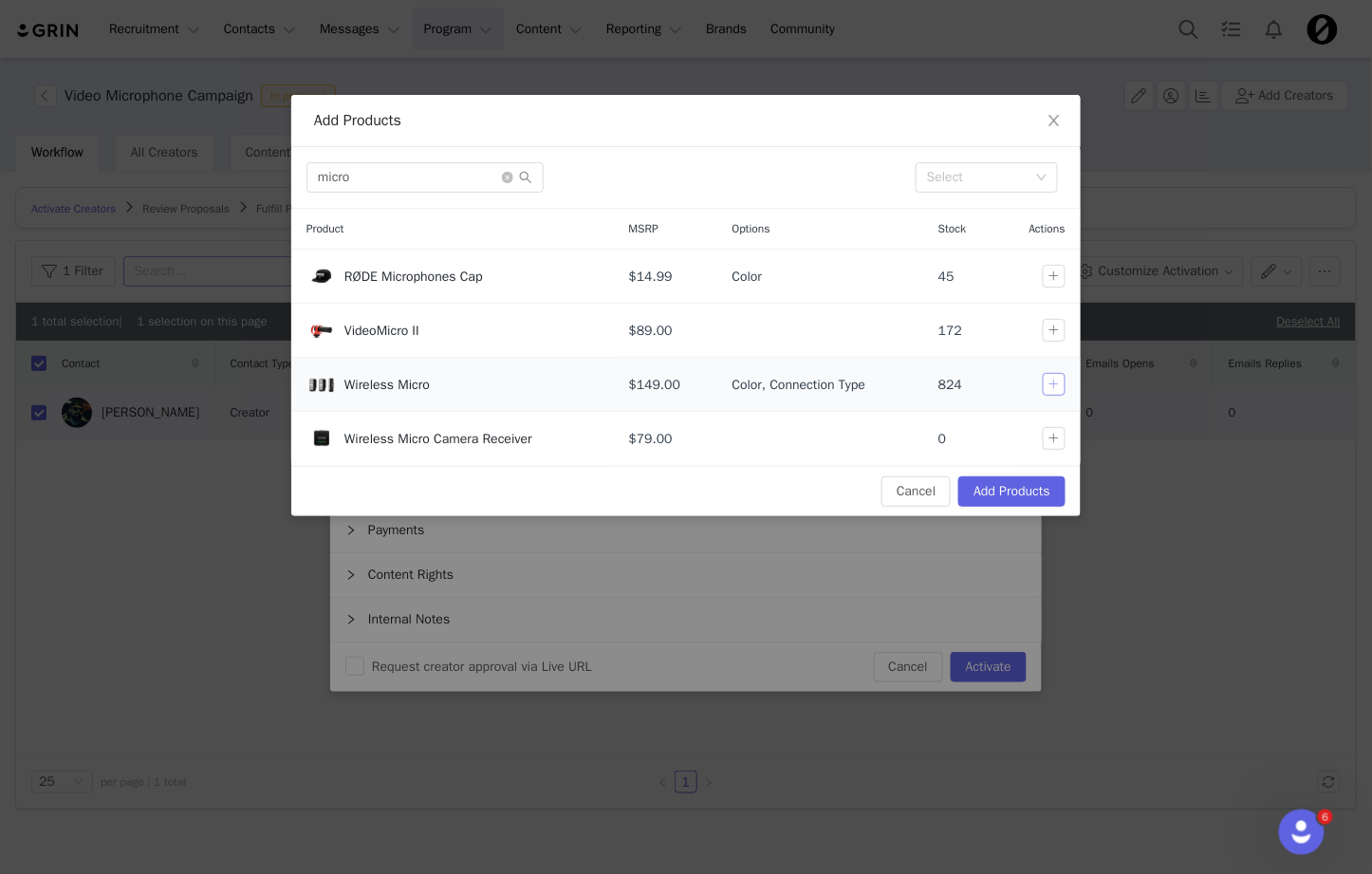 click at bounding box center (1054, 384) 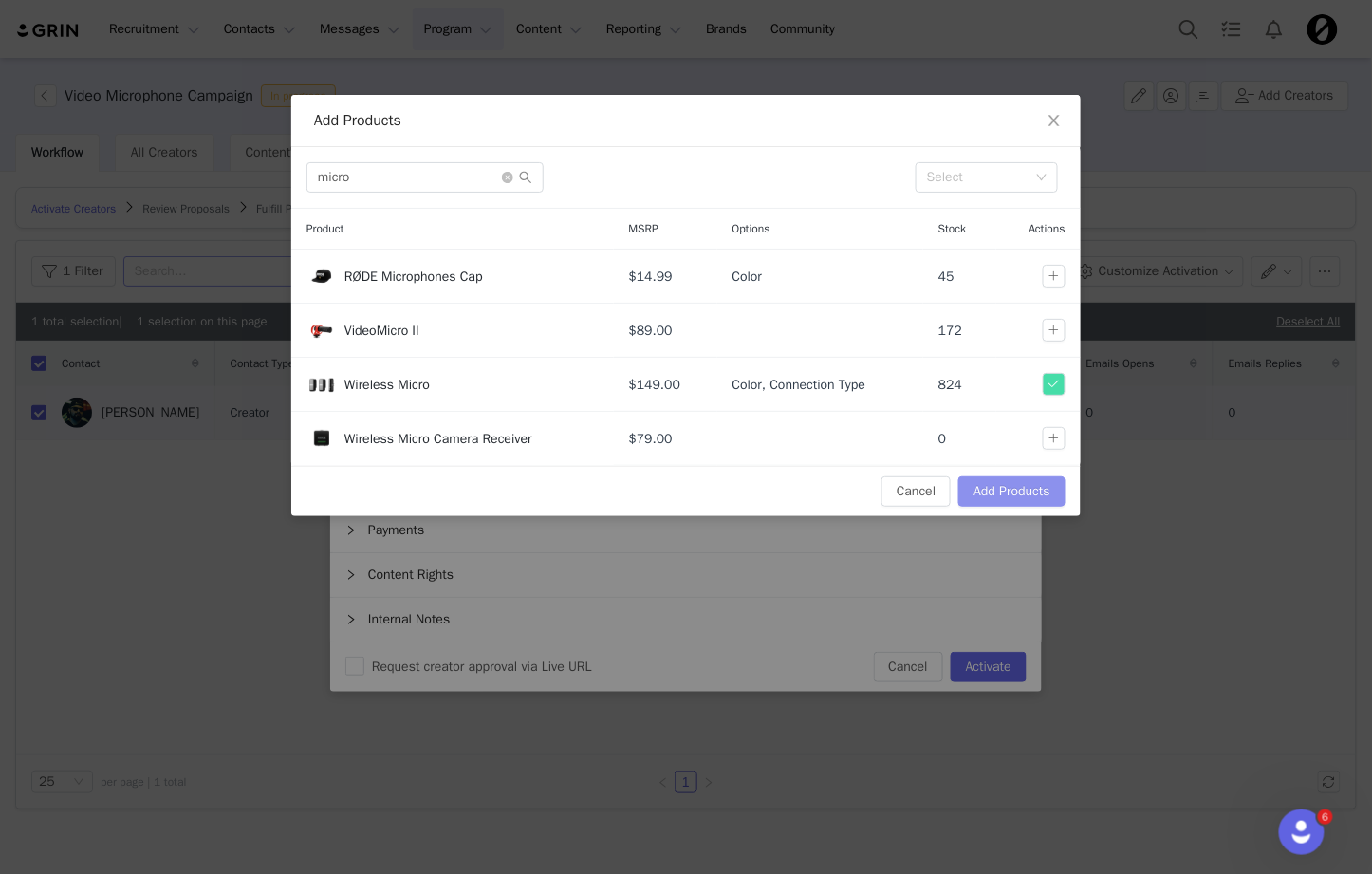 click on "Add Products" at bounding box center [1011, 492] 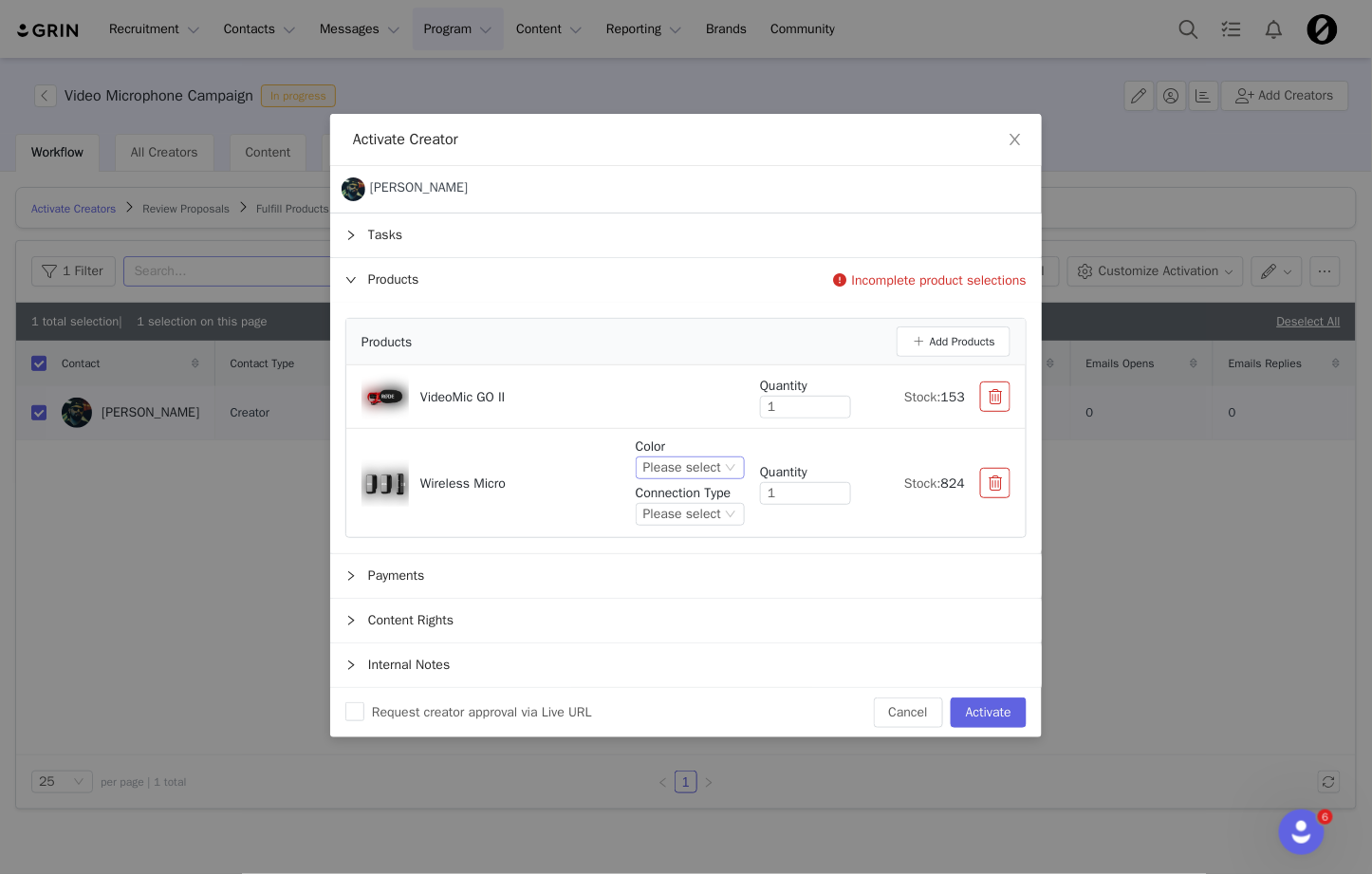click on "Please select" at bounding box center (682, 468) 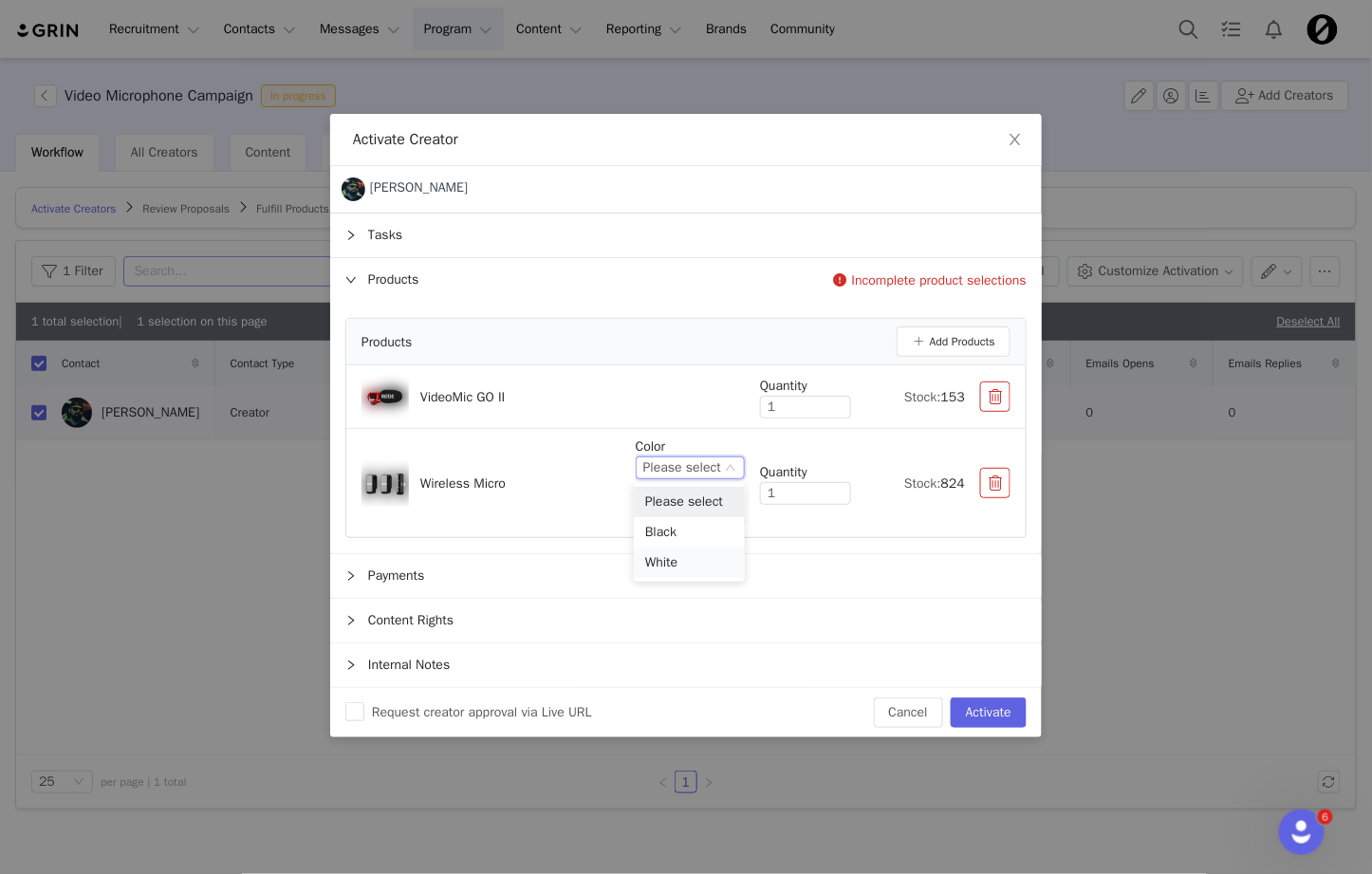 click on "White" at bounding box center [689, 563] 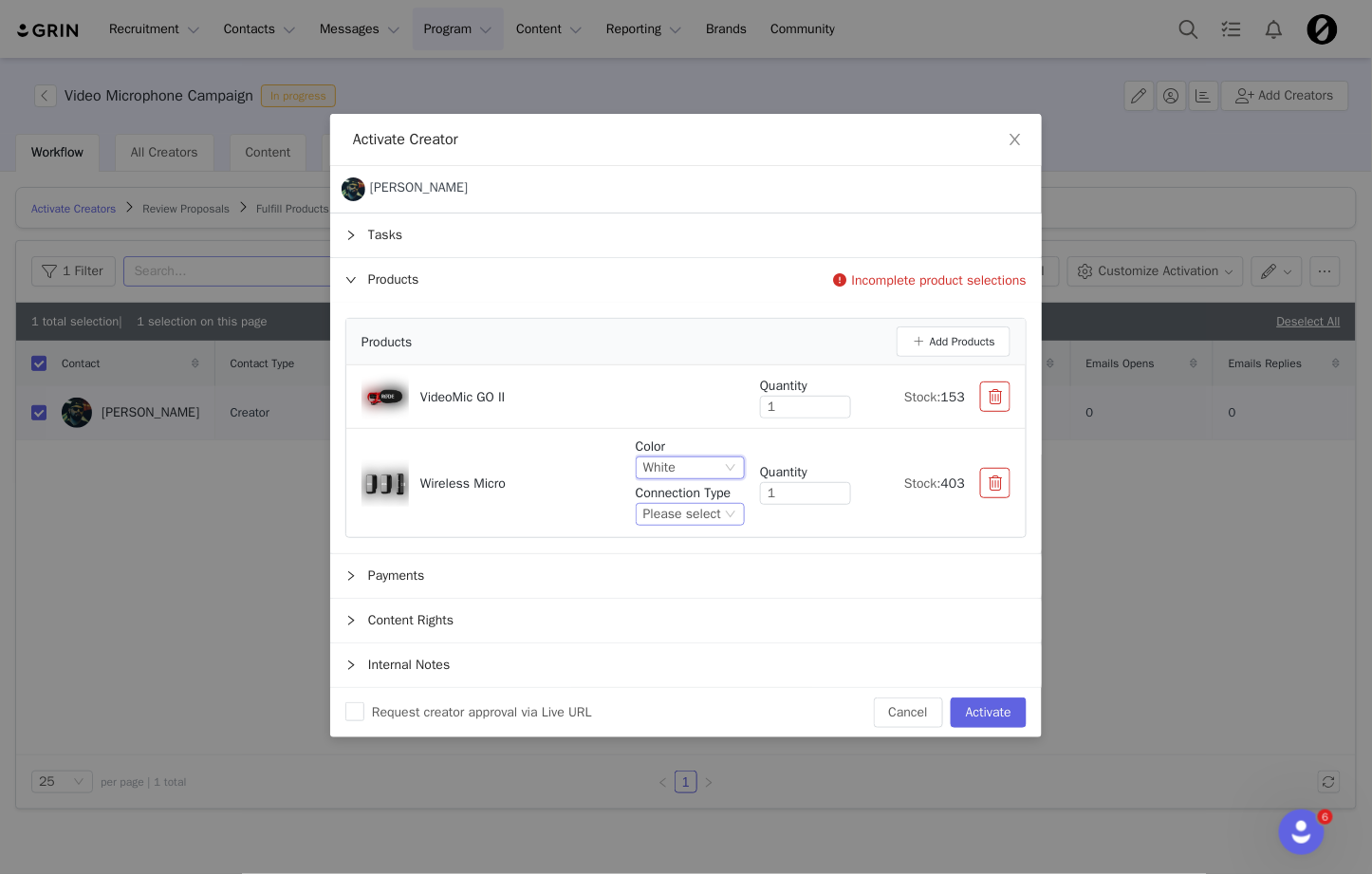 click on "Please select" at bounding box center (682, 514) 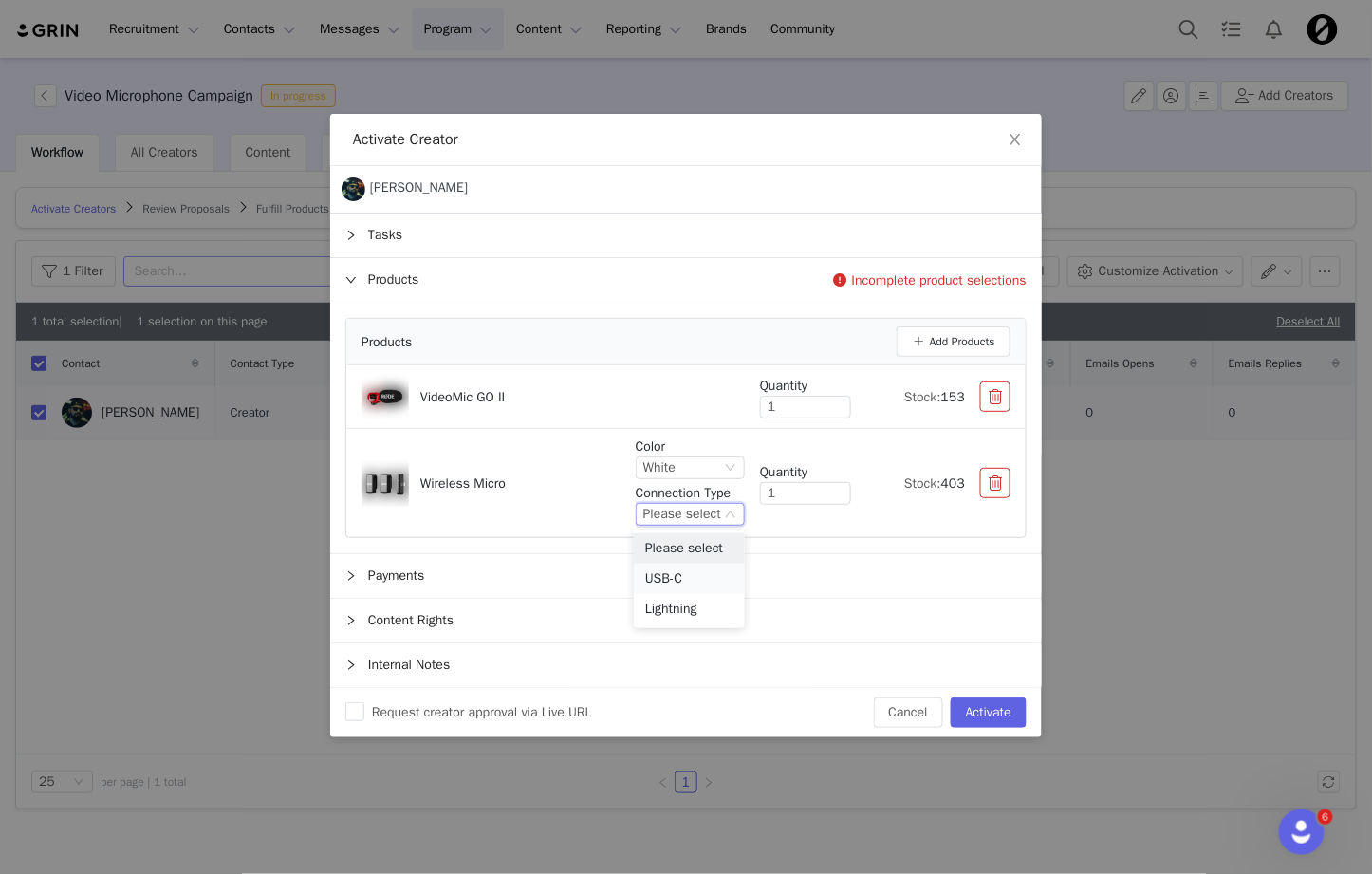 click on "USB-C" at bounding box center [689, 579] 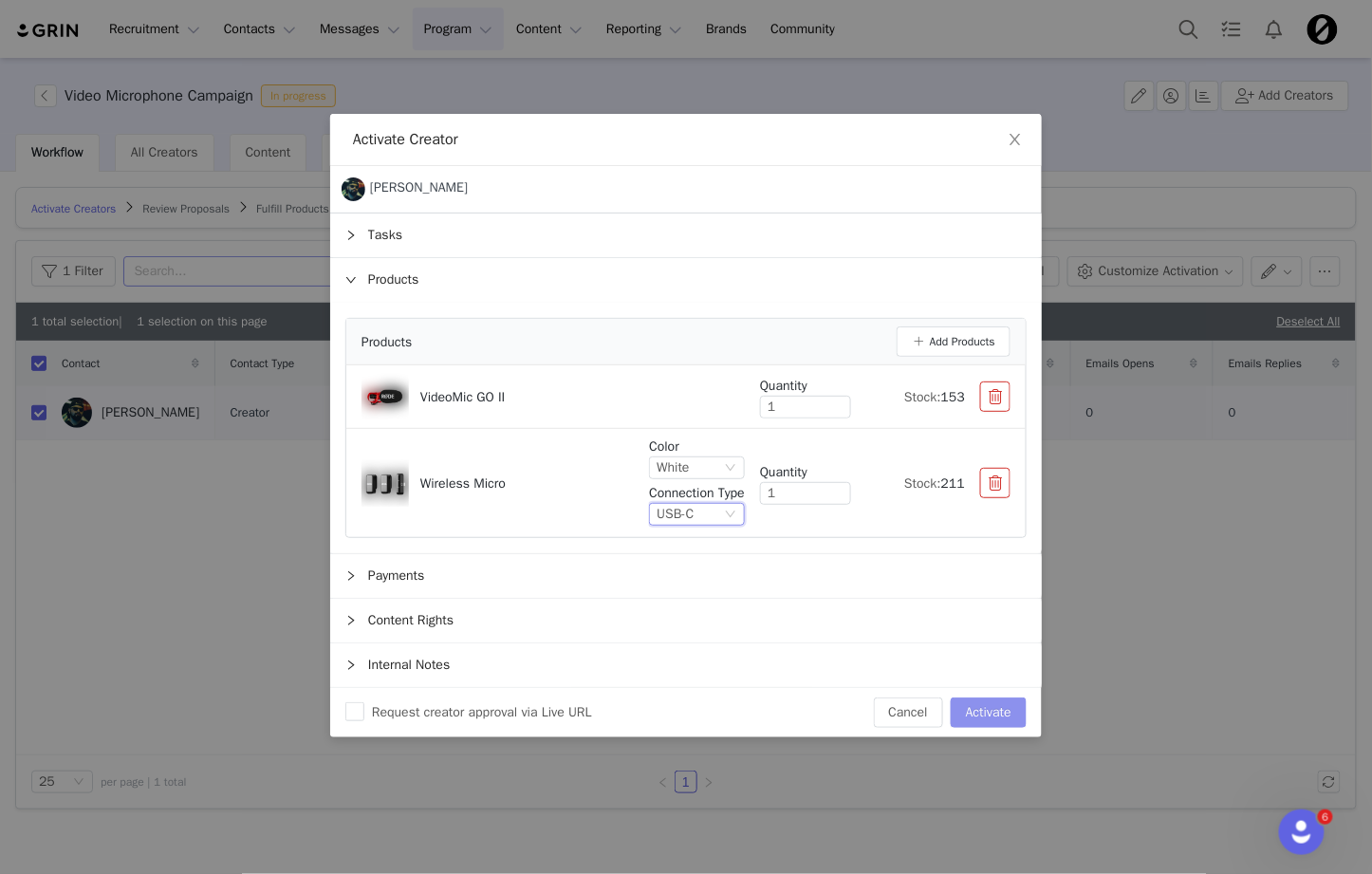 click on "Activate" at bounding box center (989, 713) 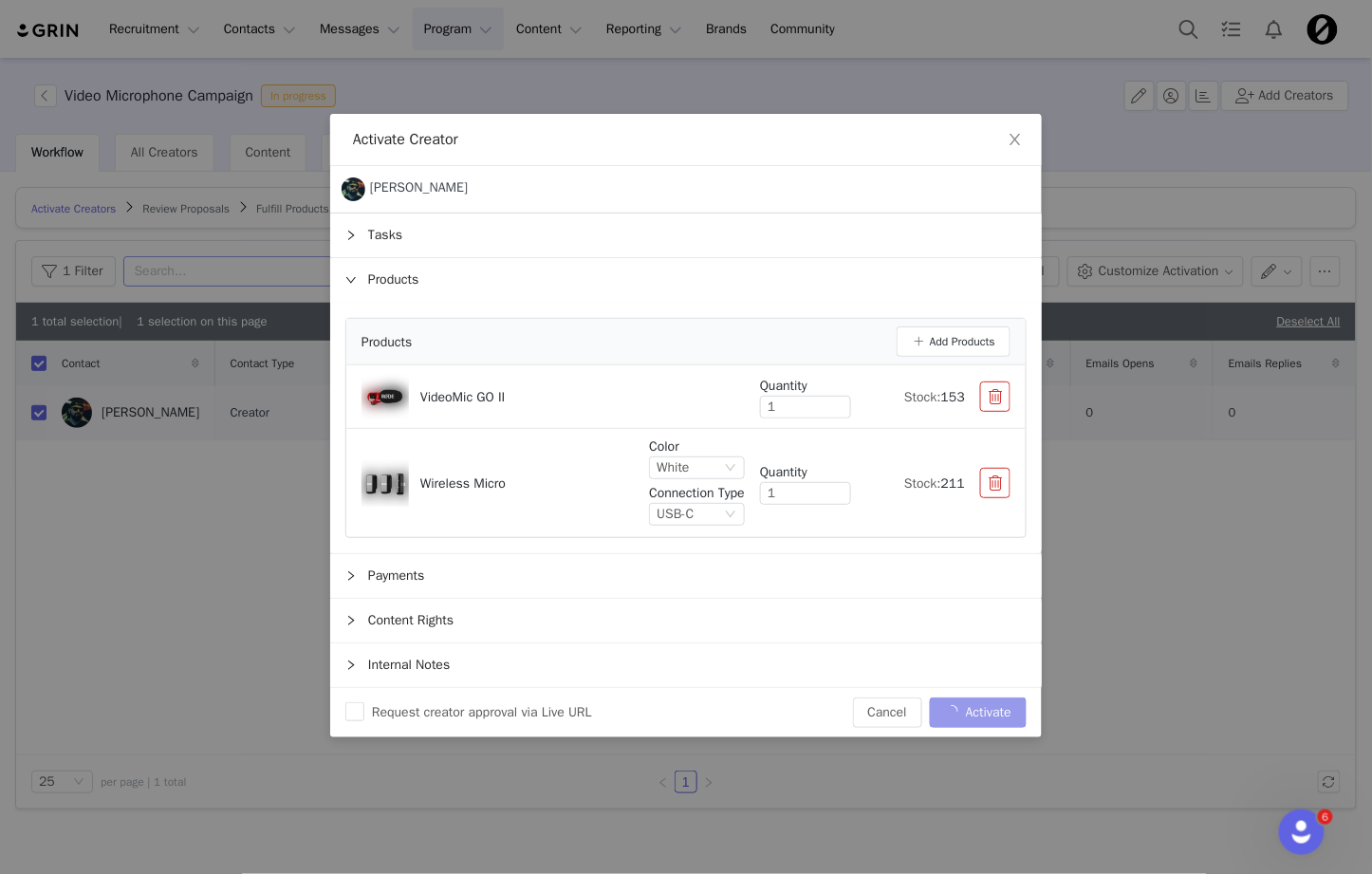 checkbox on "false" 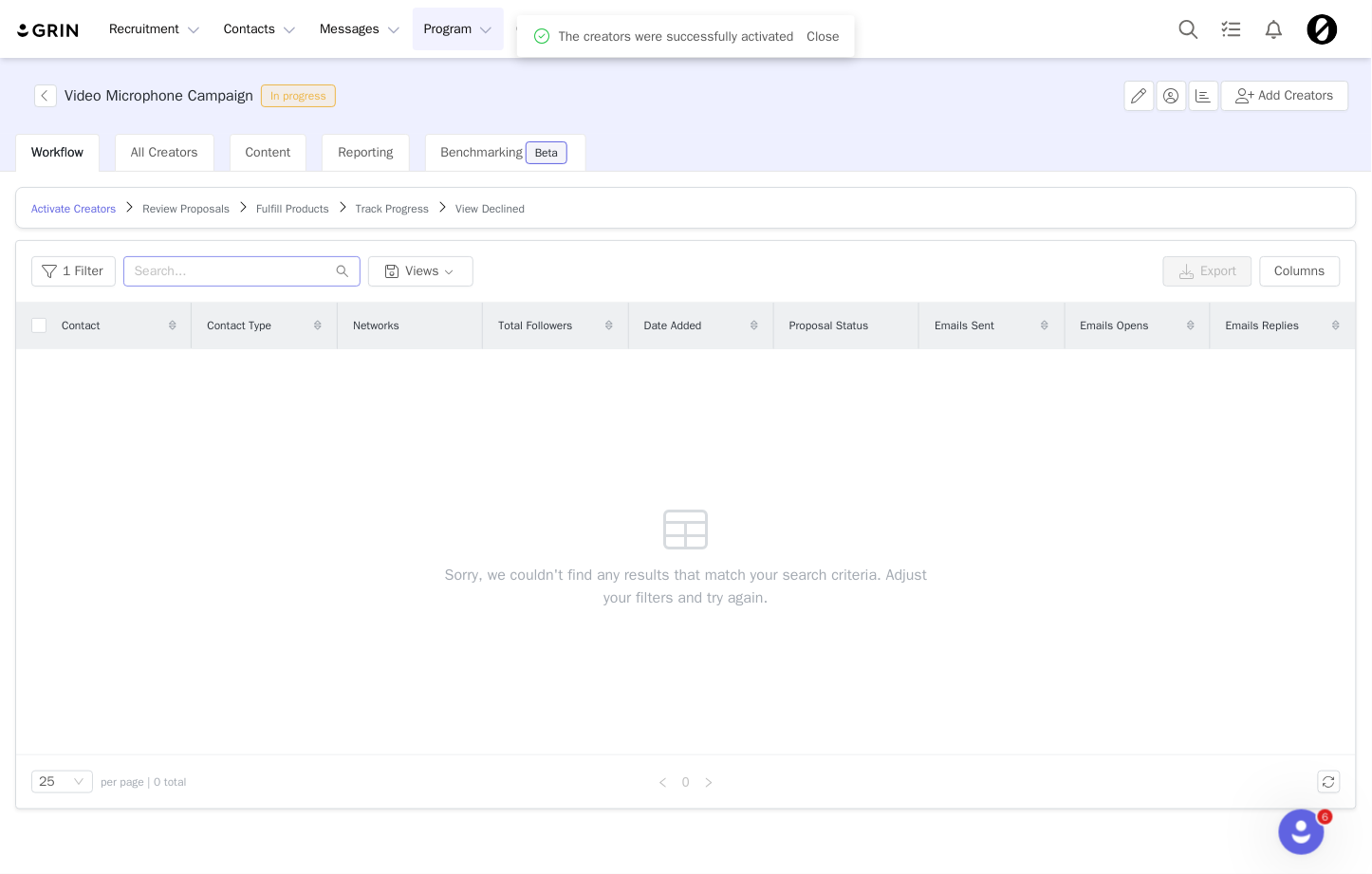 click on "Fulfill Products" at bounding box center (292, 209) 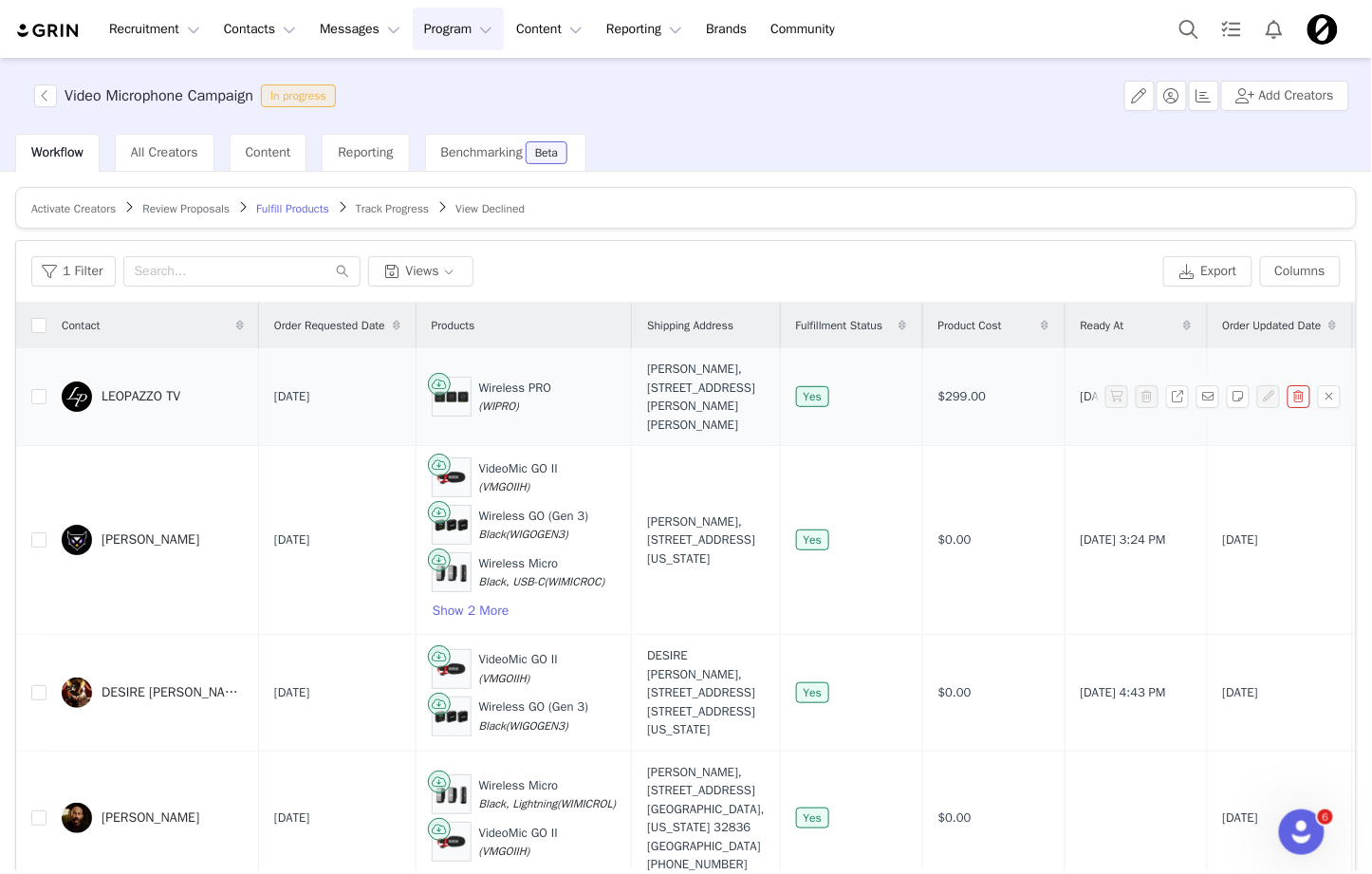 scroll, scrollTop: 546, scrollLeft: 0, axis: vertical 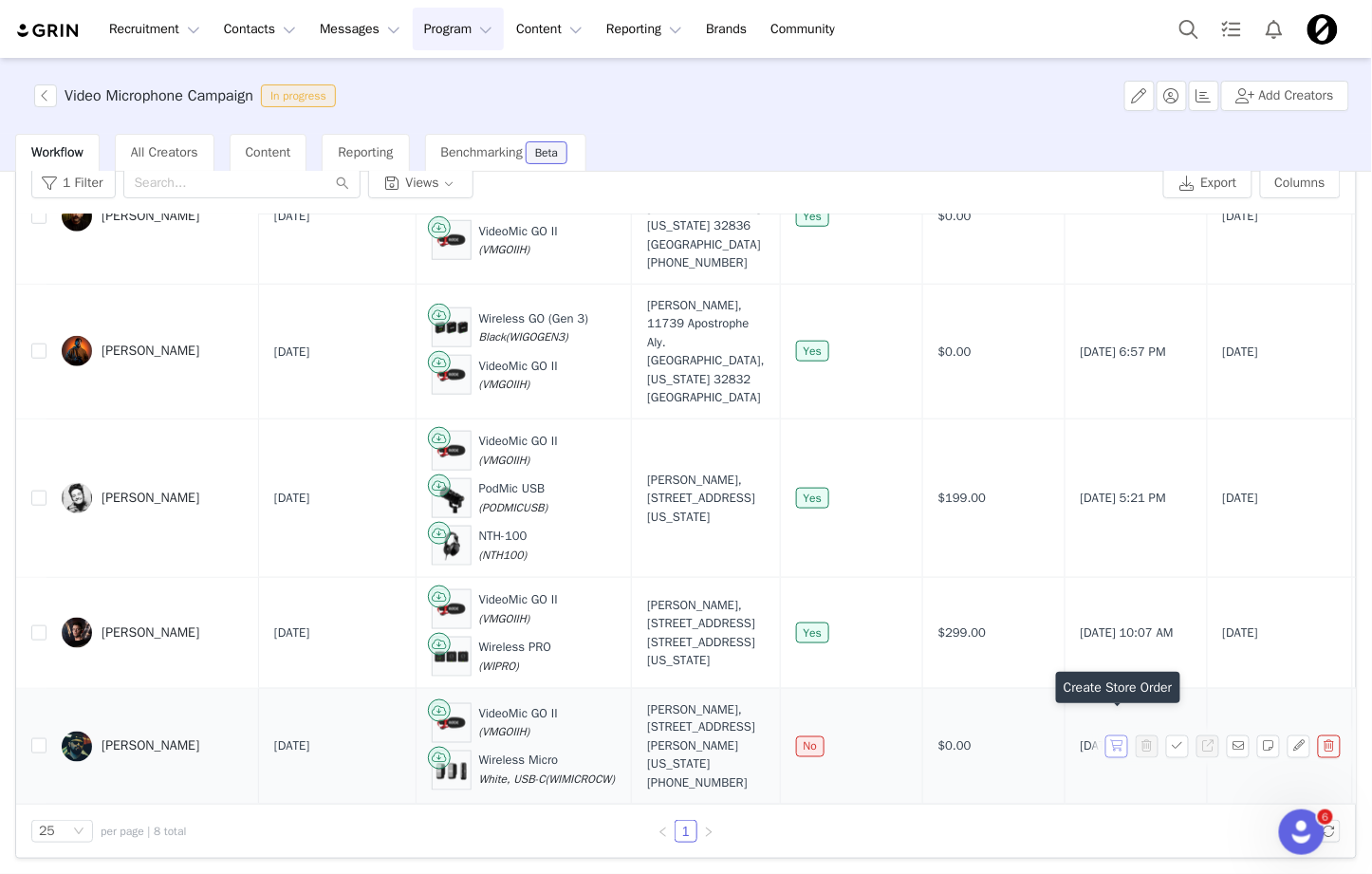 click at bounding box center [1117, 747] 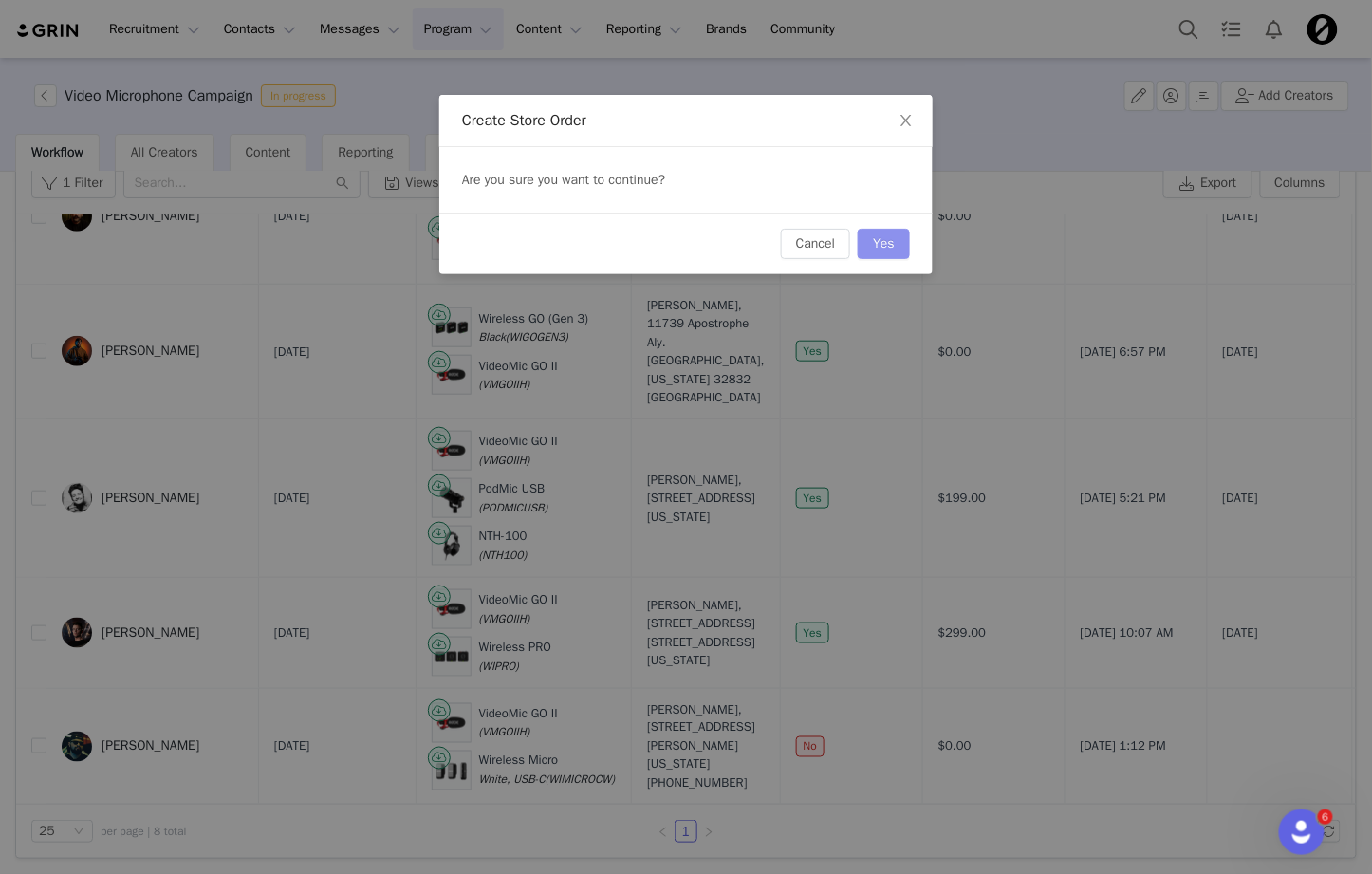 click on "Yes" at bounding box center [883, 244] 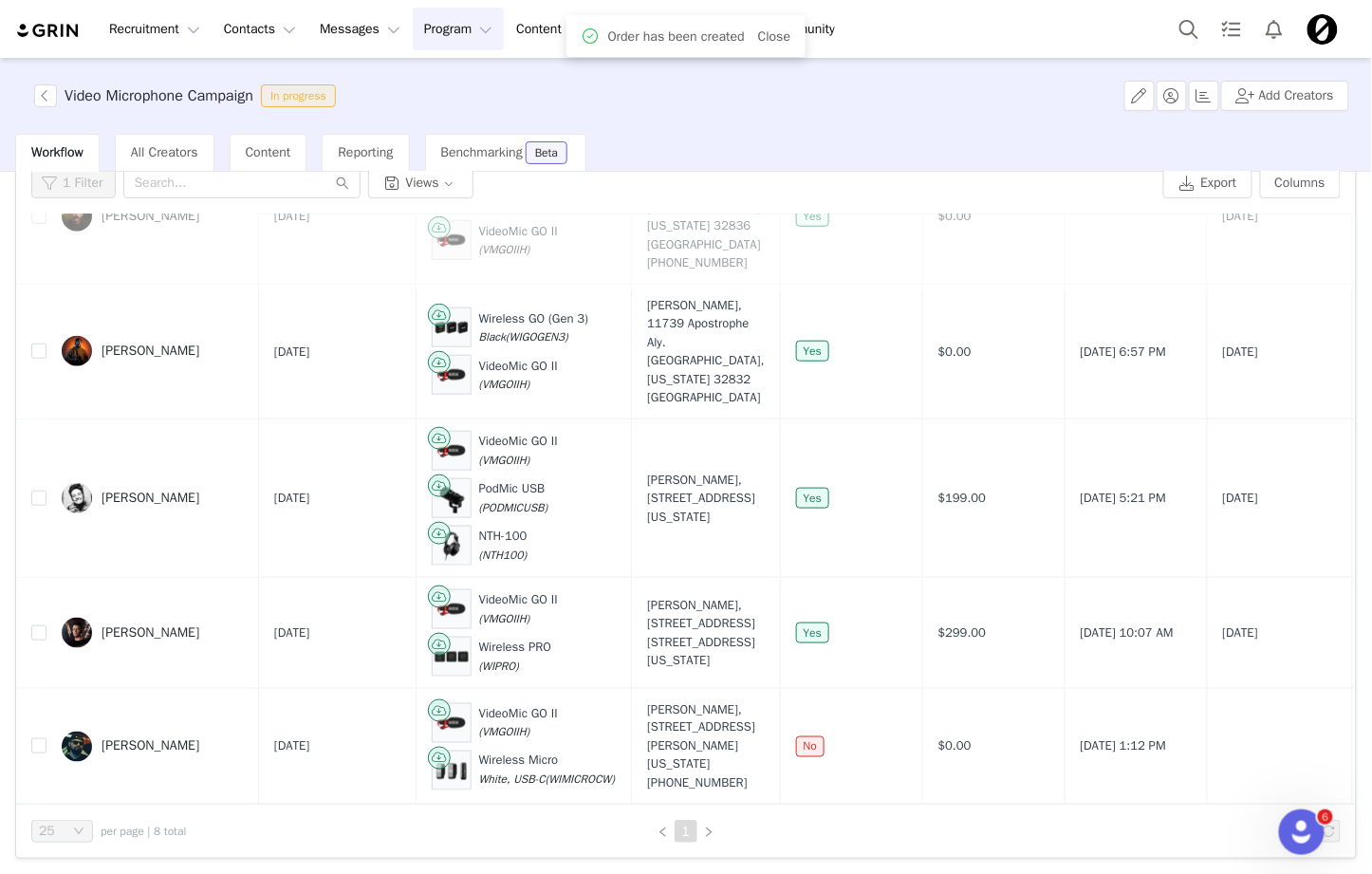 scroll, scrollTop: 0, scrollLeft: 0, axis: both 